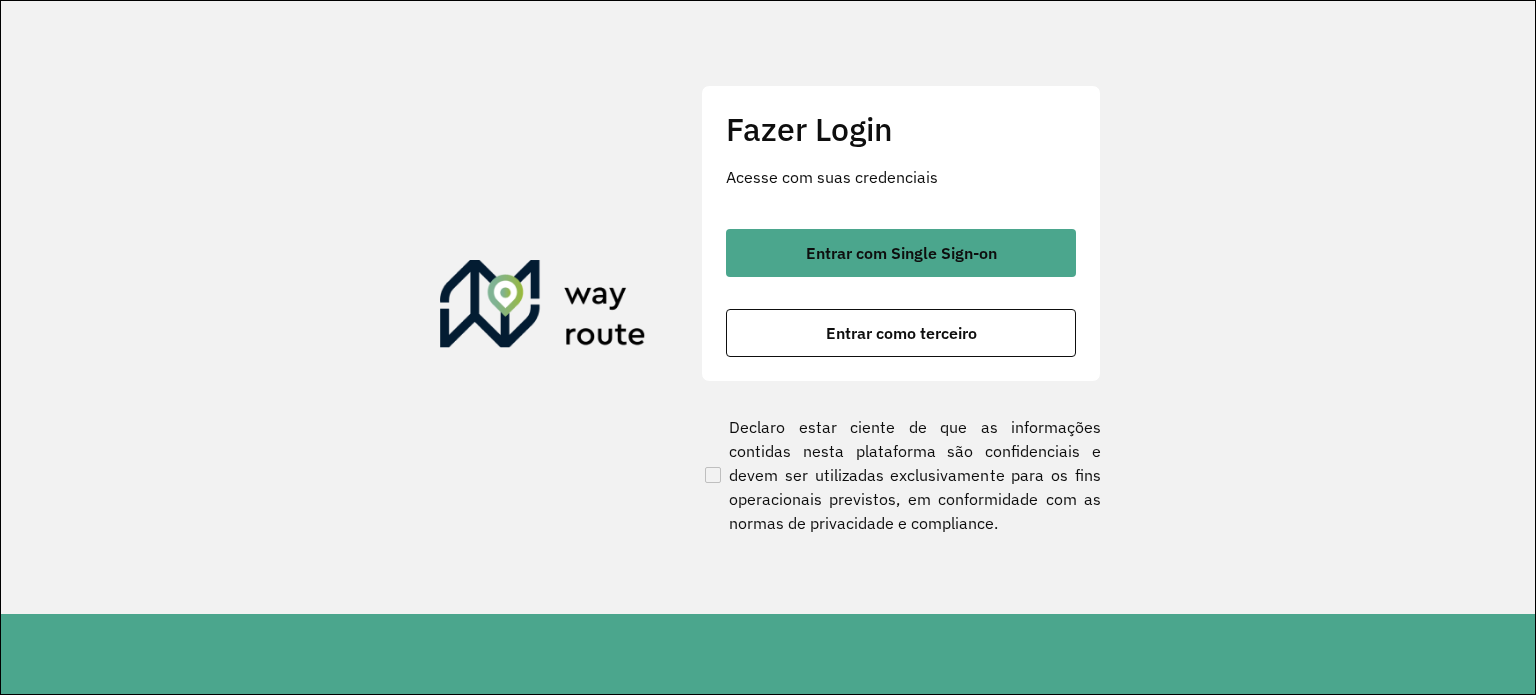 scroll, scrollTop: 0, scrollLeft: 0, axis: both 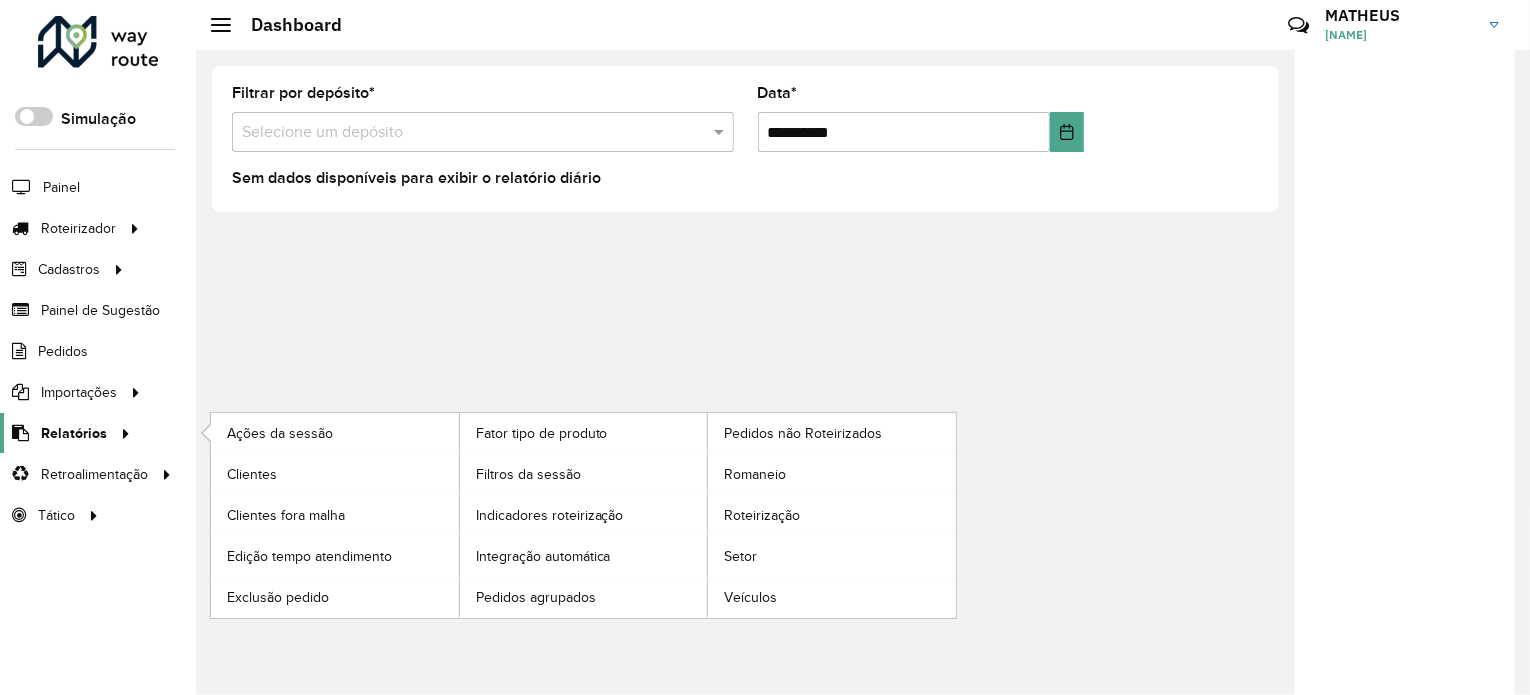 click on "Relatórios" 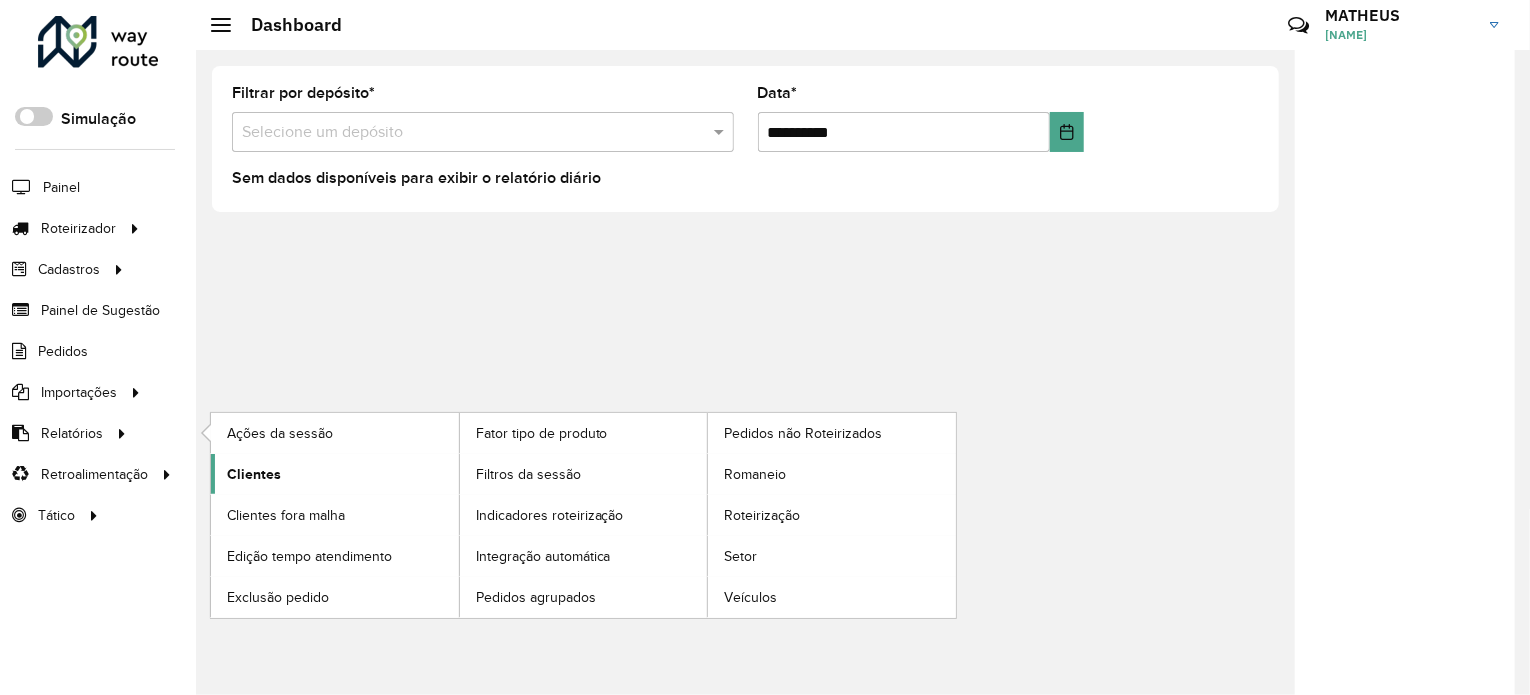 click on "Clientes" 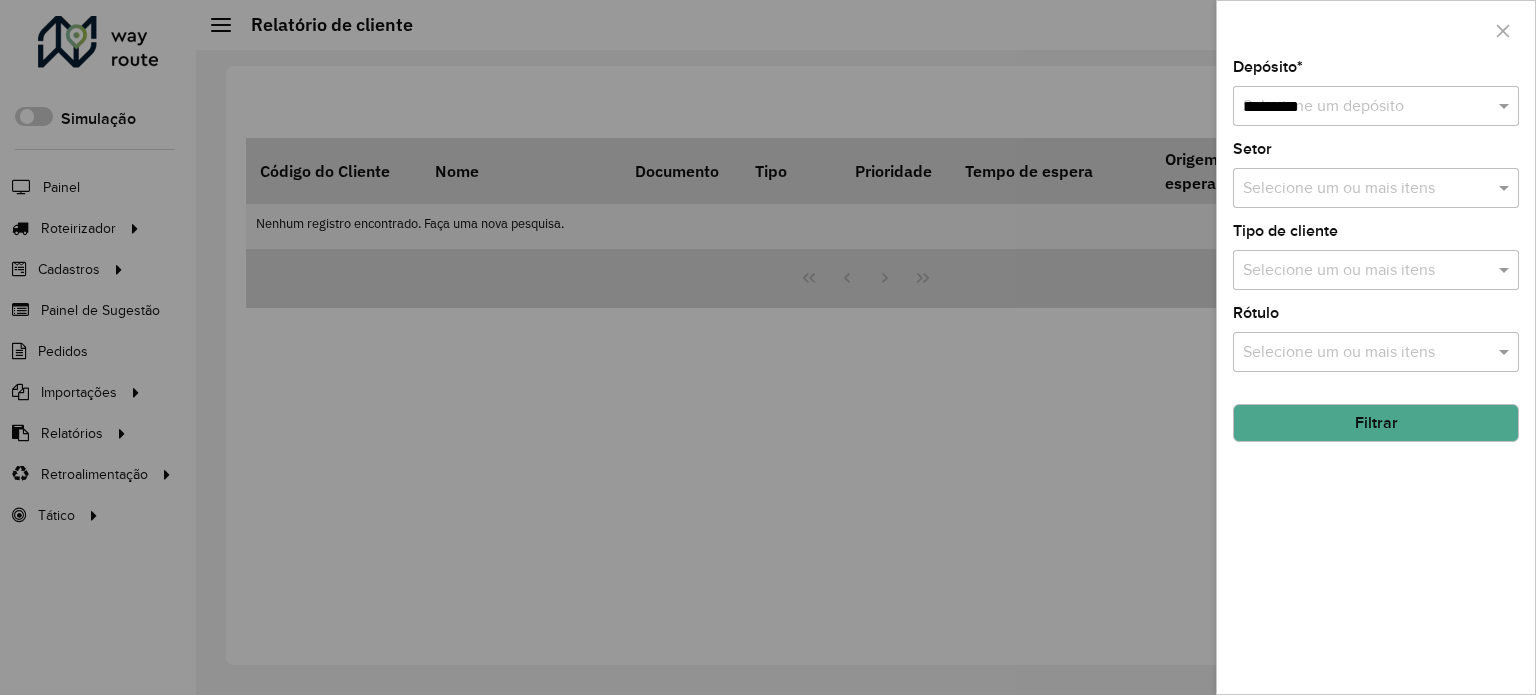 type on "**********" 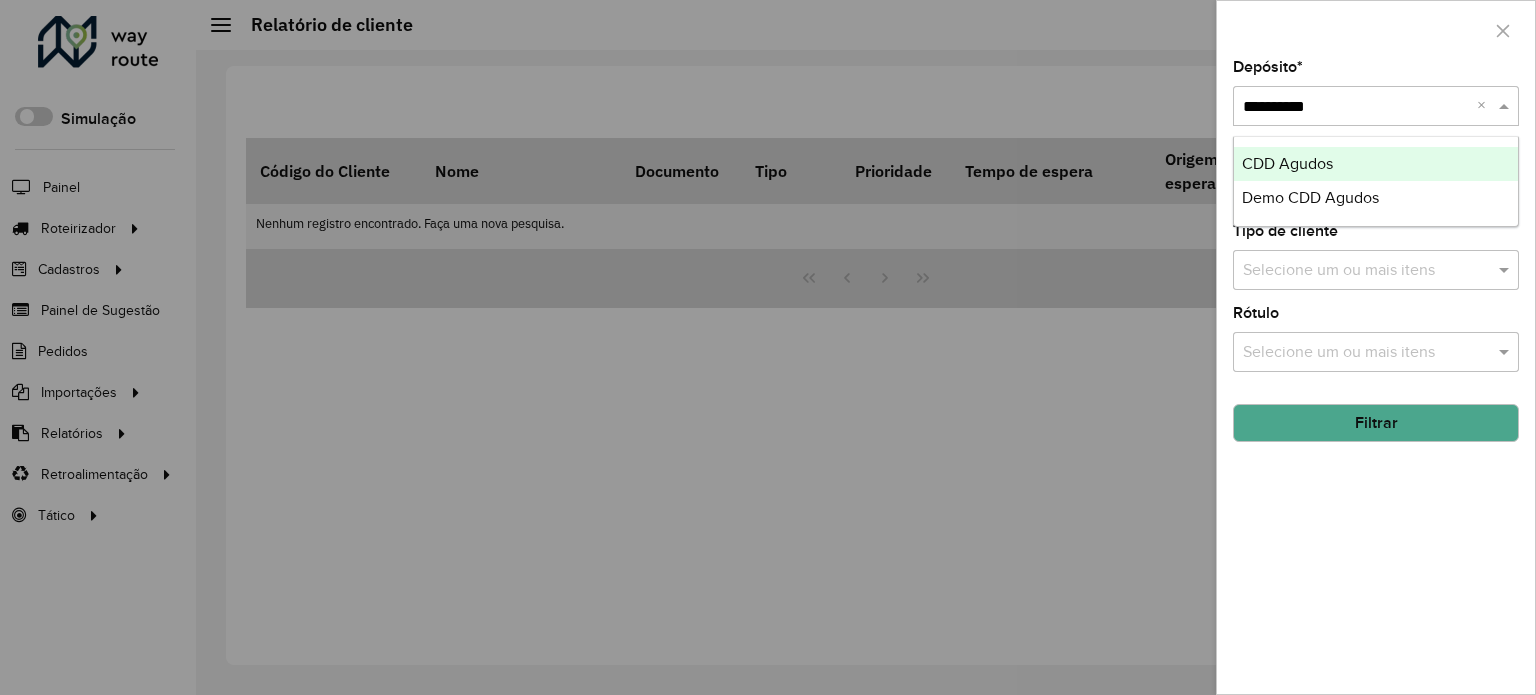 type 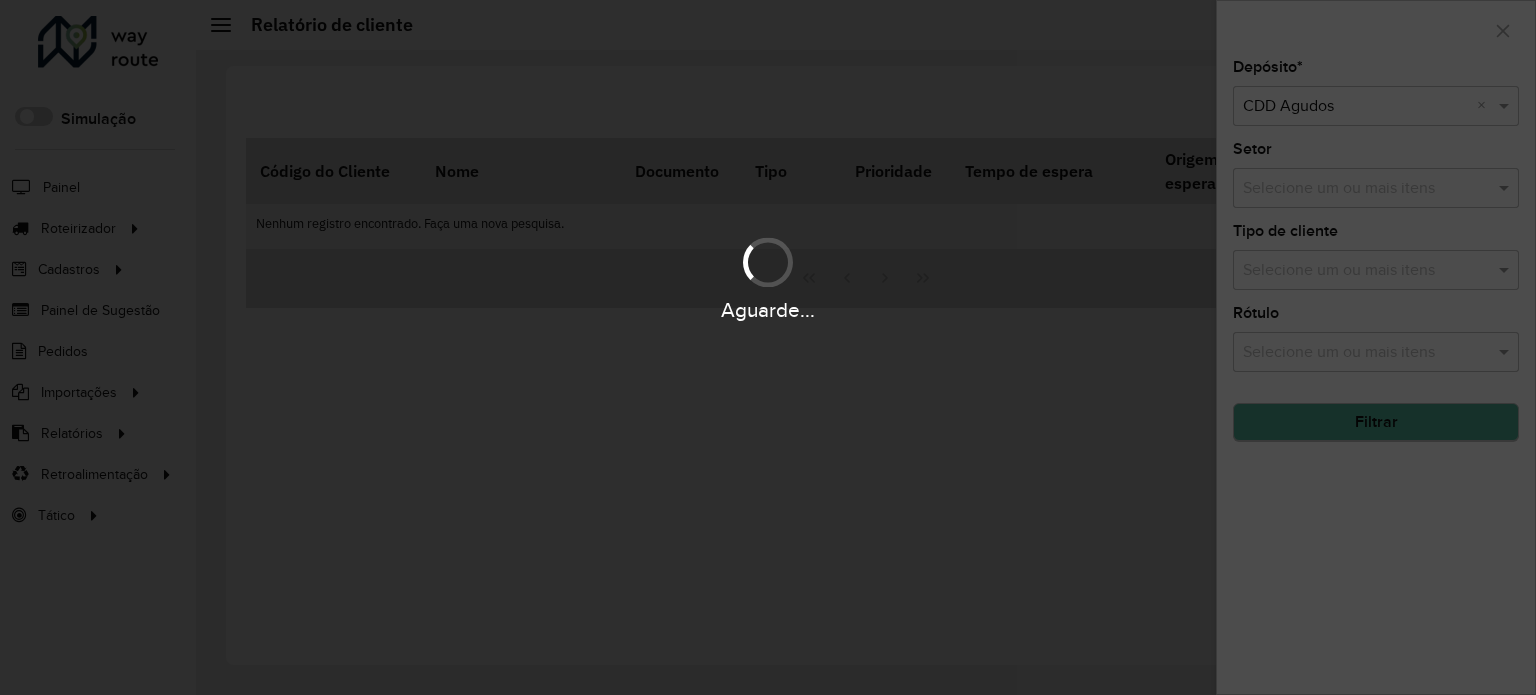 click on "Filtrar" 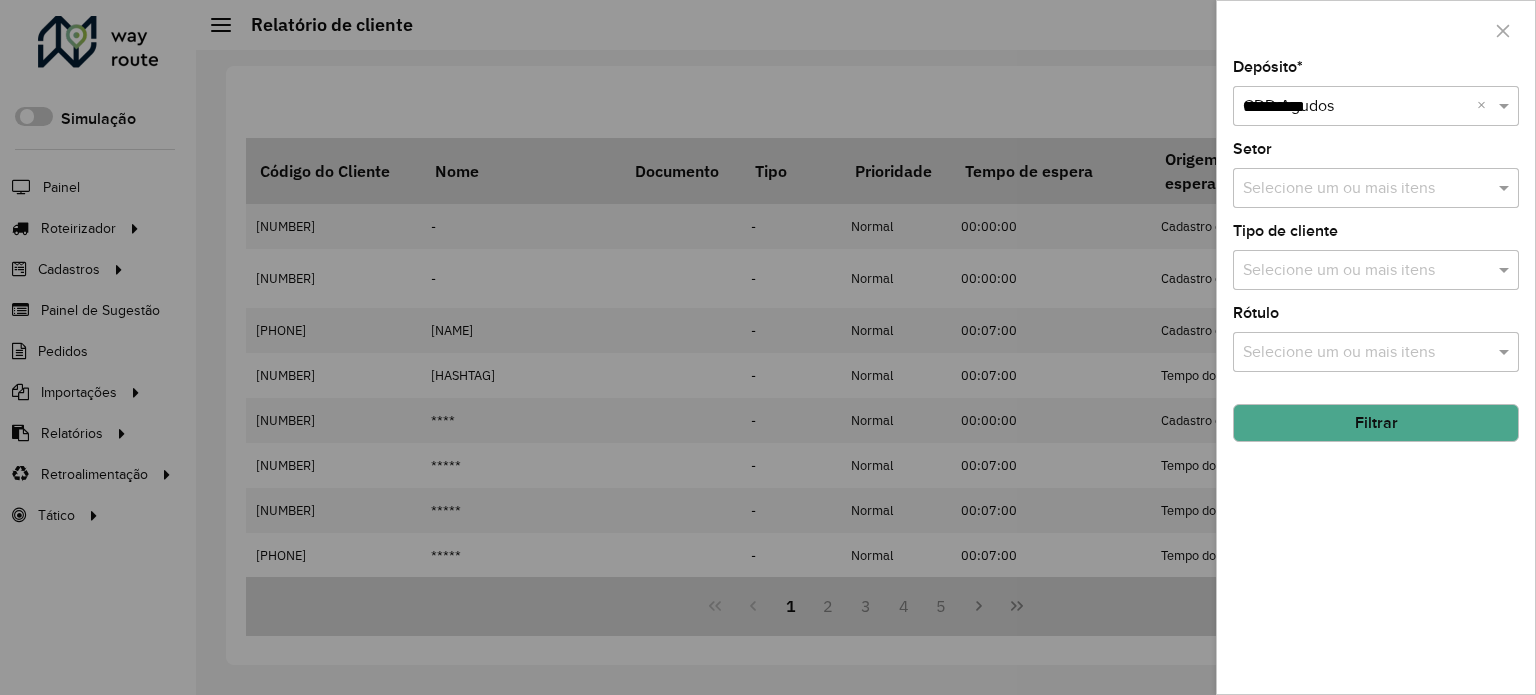 type on "**********" 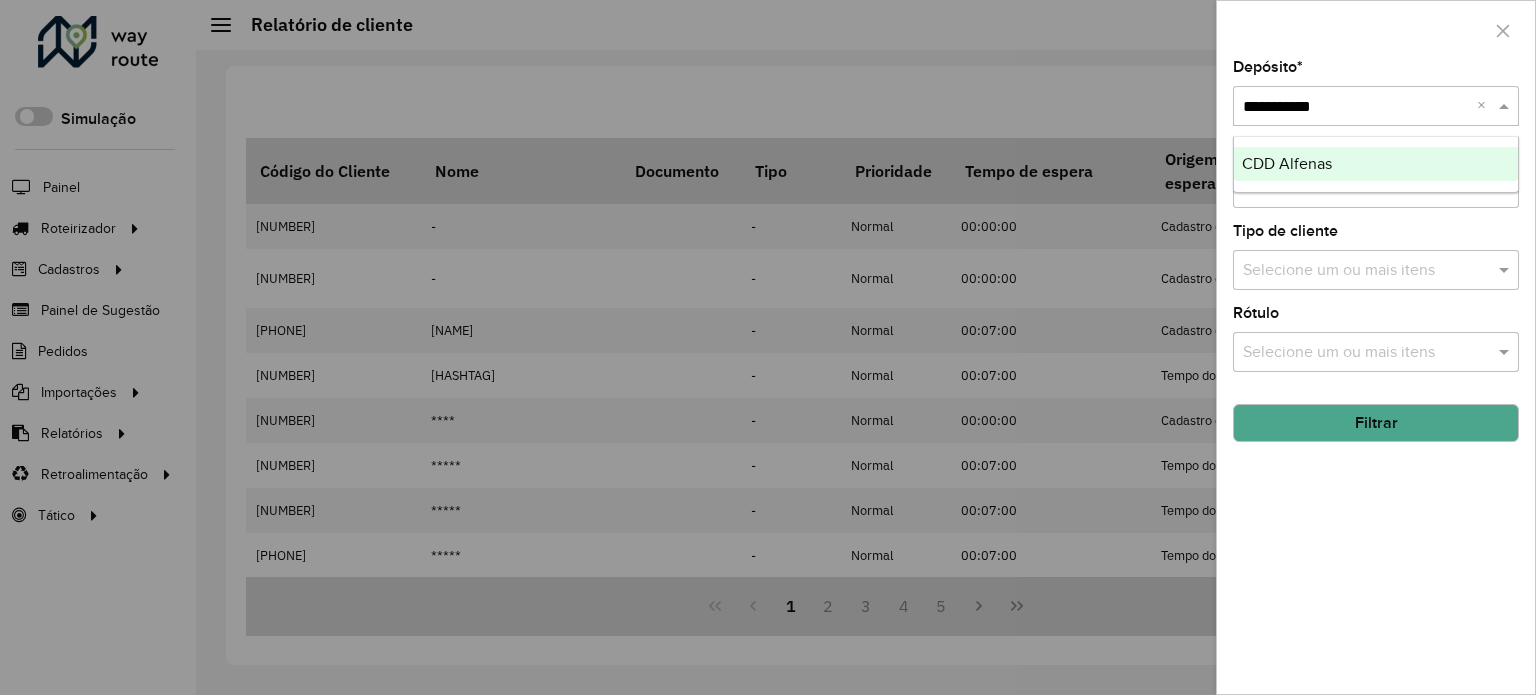 type 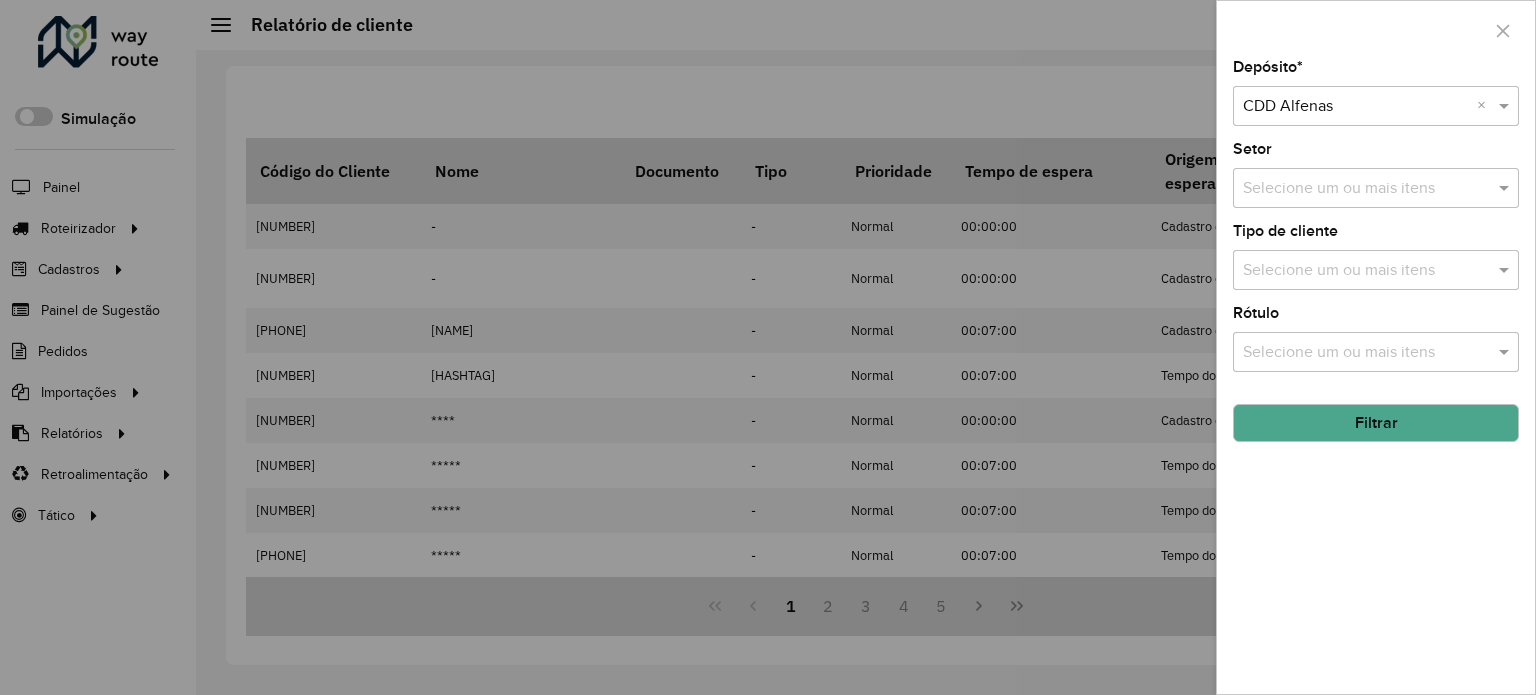click on "Filtrar" 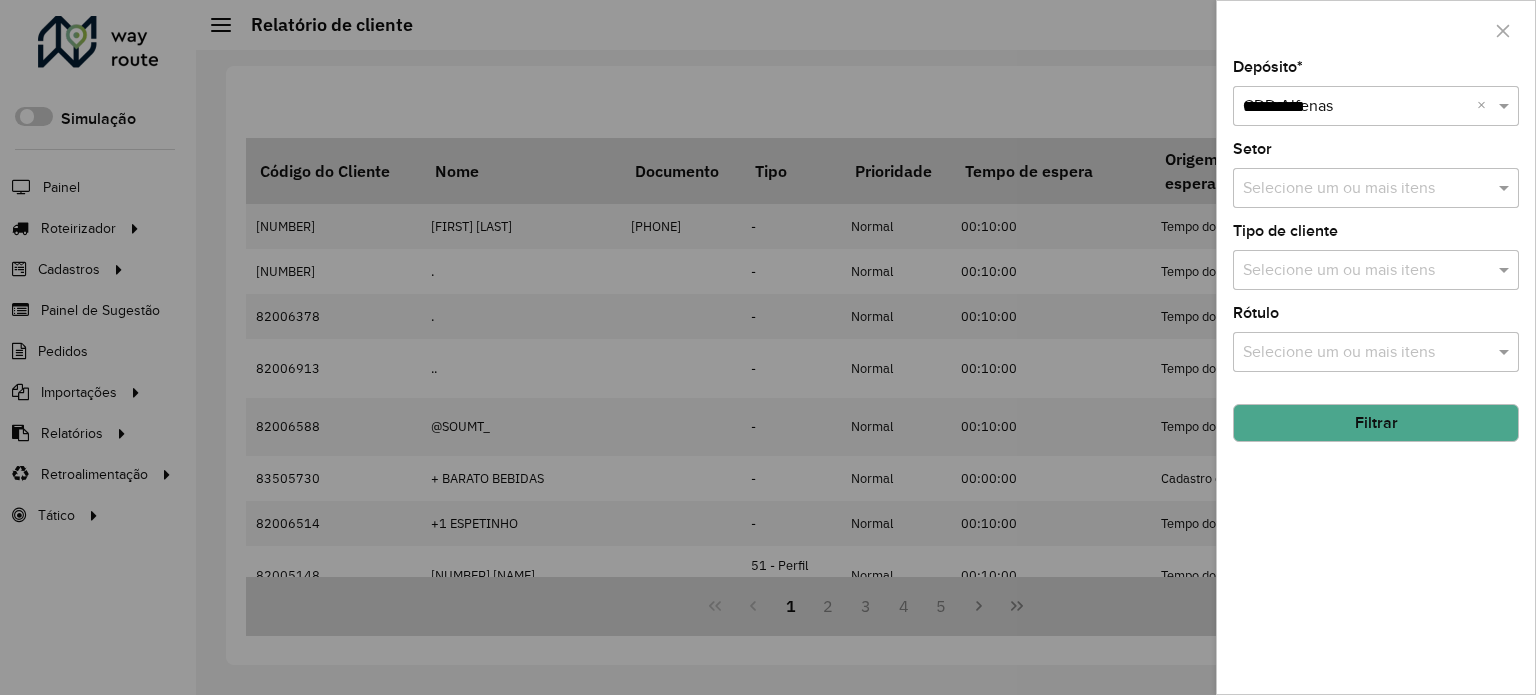 type on "**********" 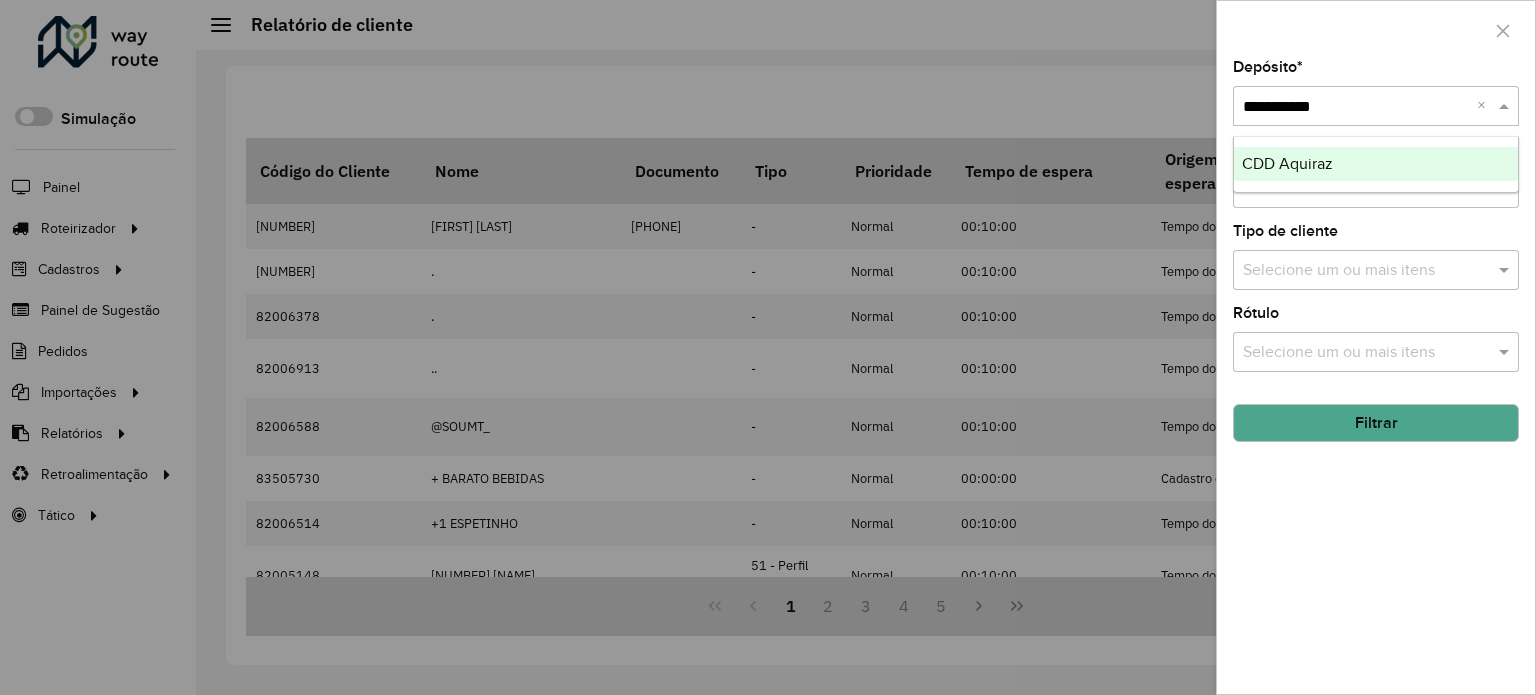 type 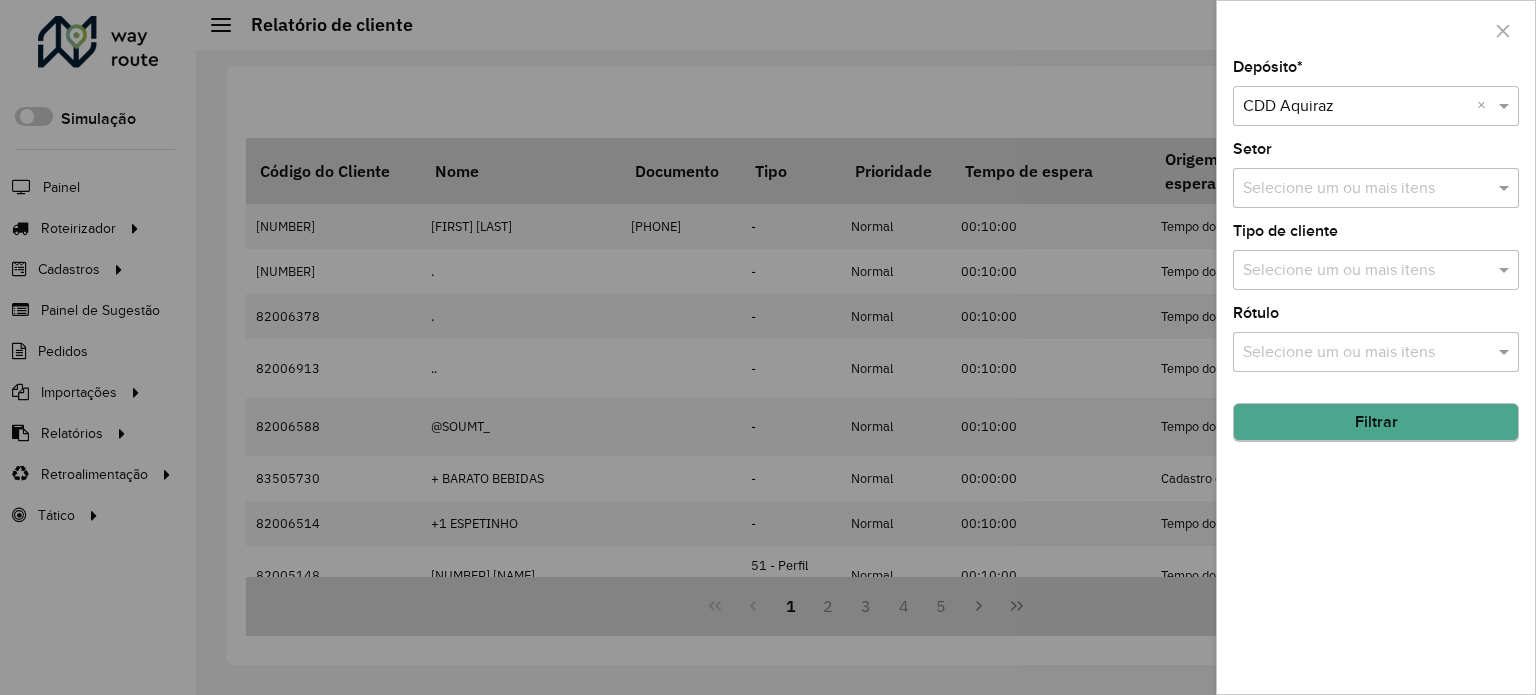 click on "Filtrar" 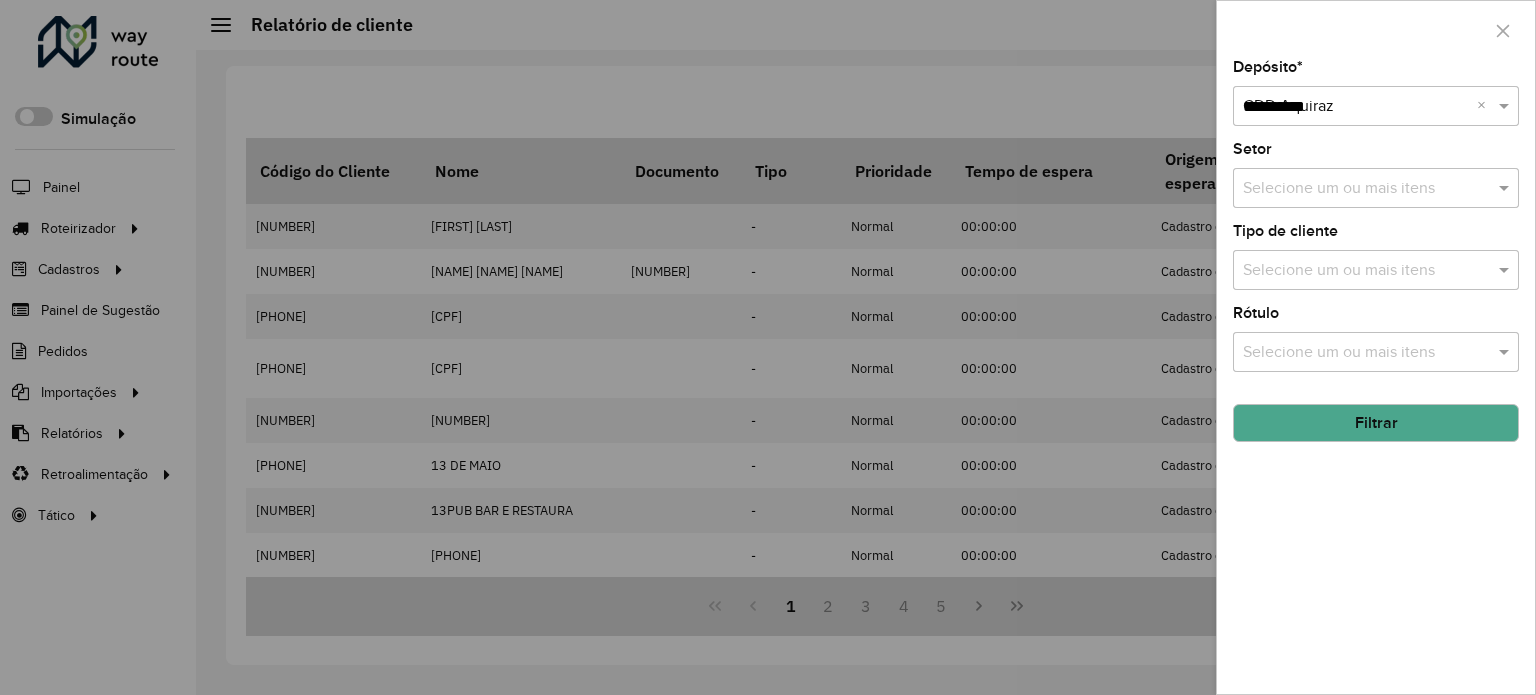 type on "**********" 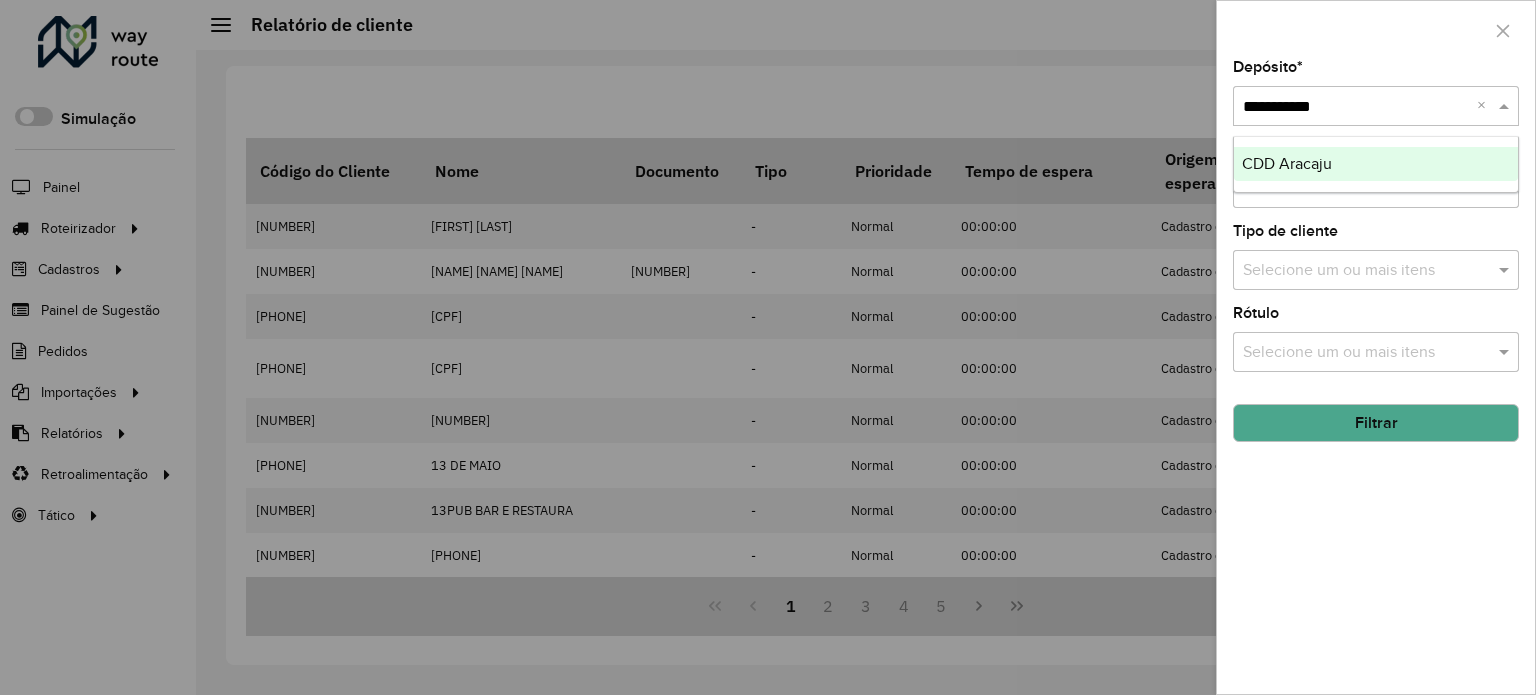 type 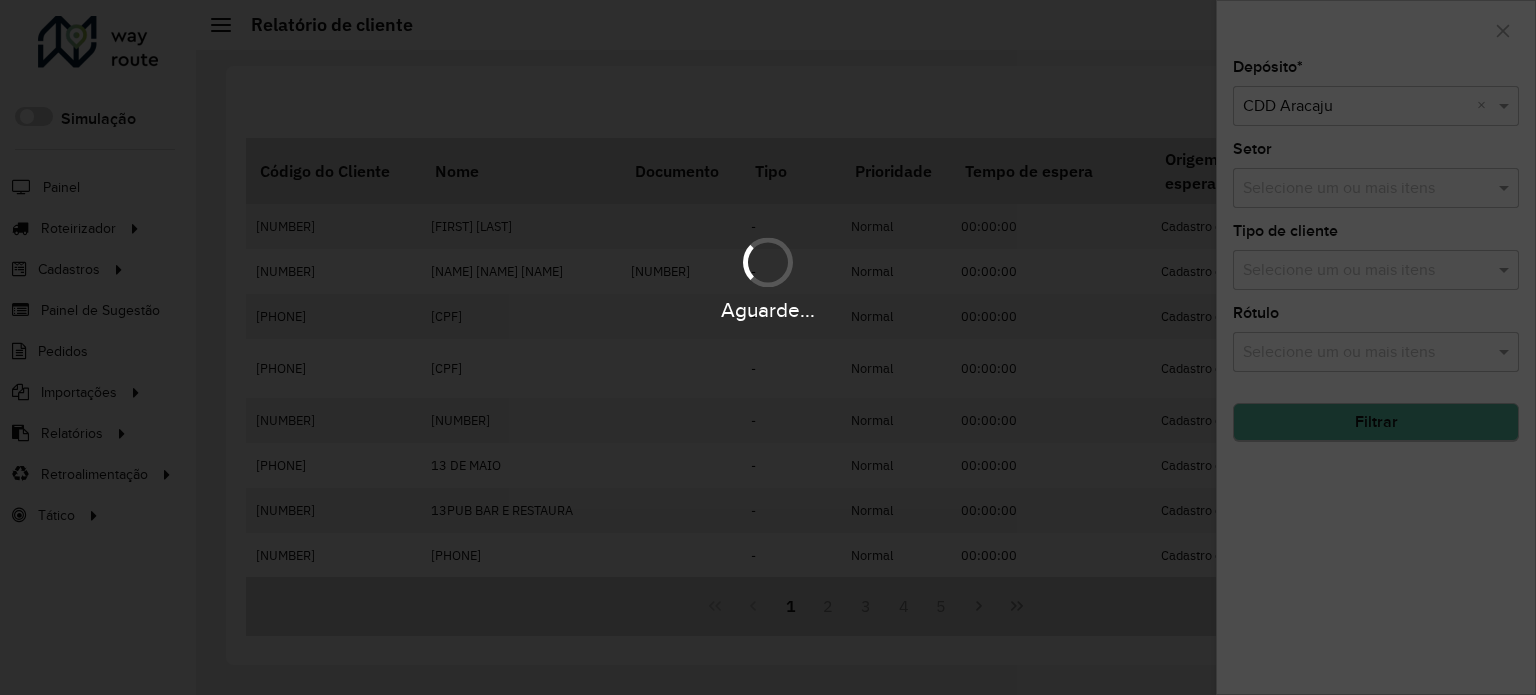 click on "Filtrar" 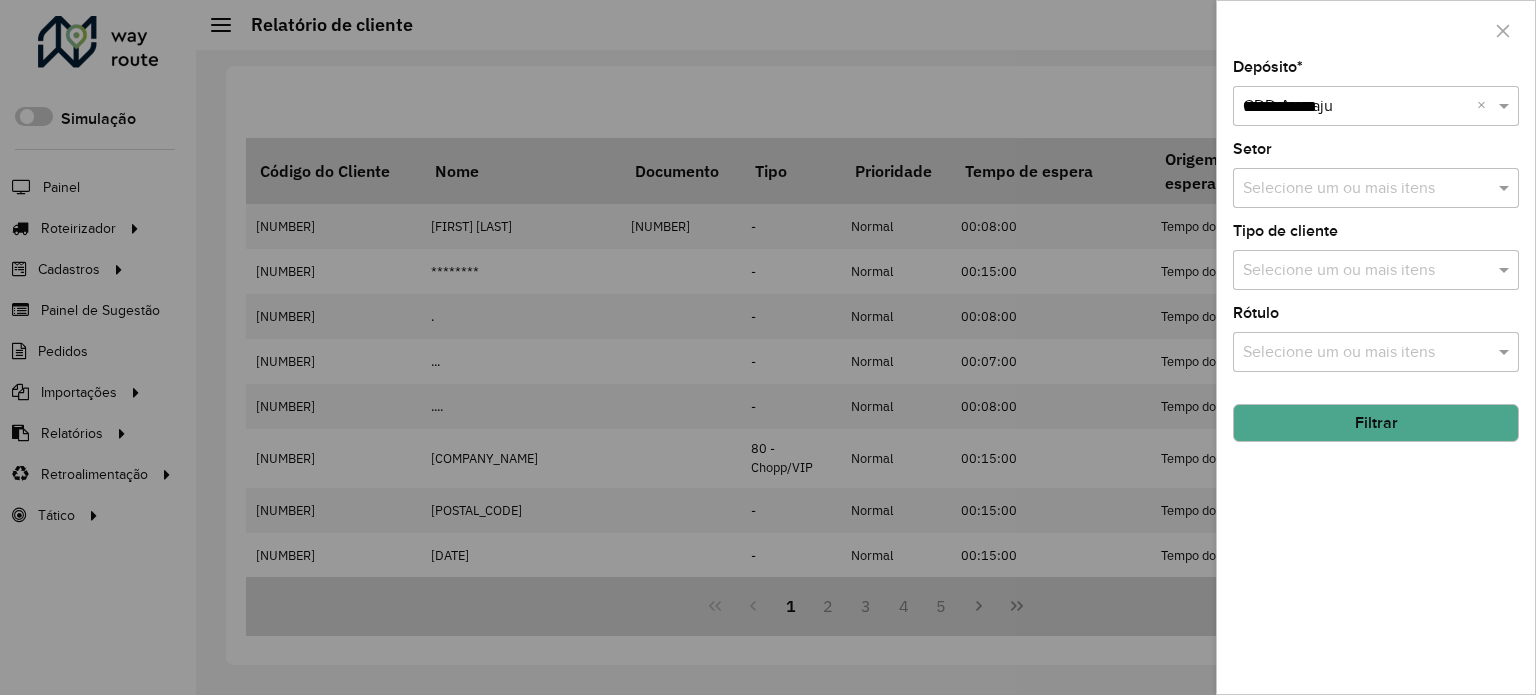 type on "**********" 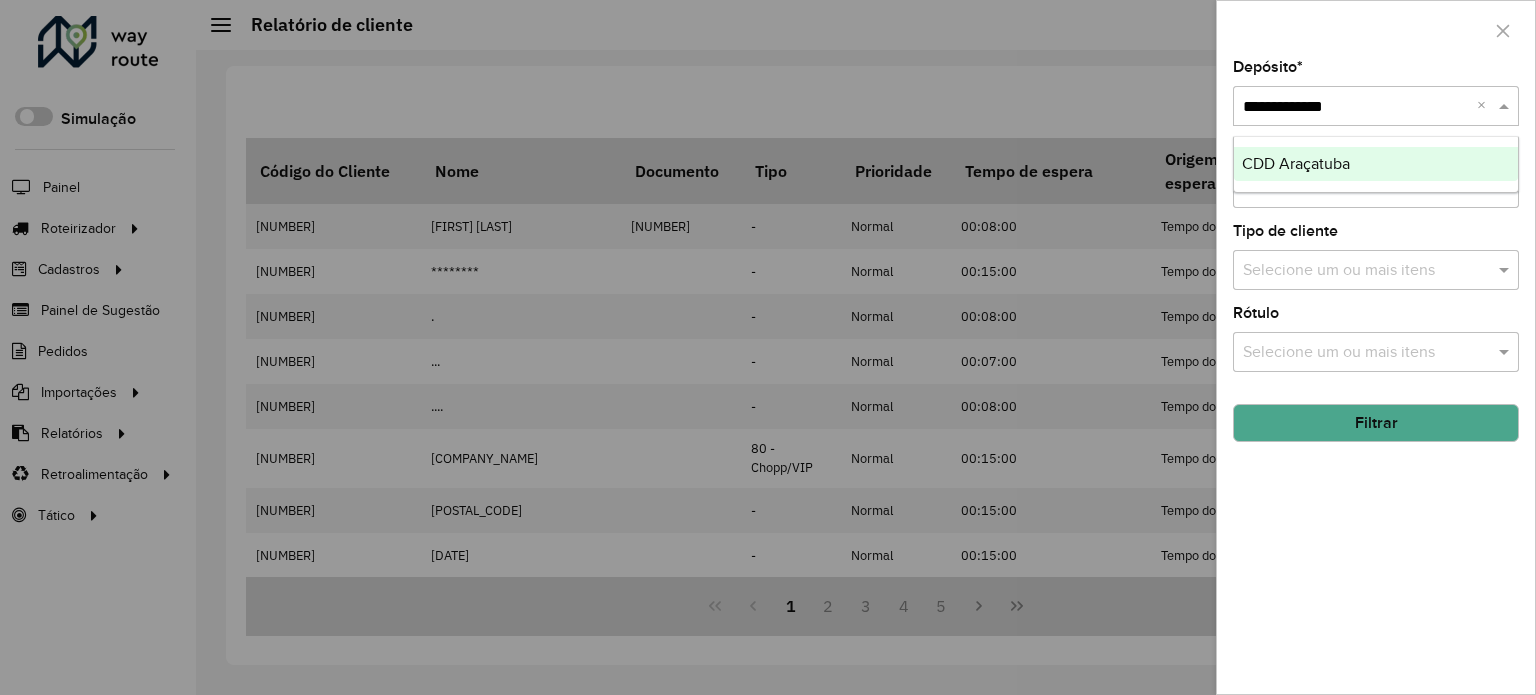 type 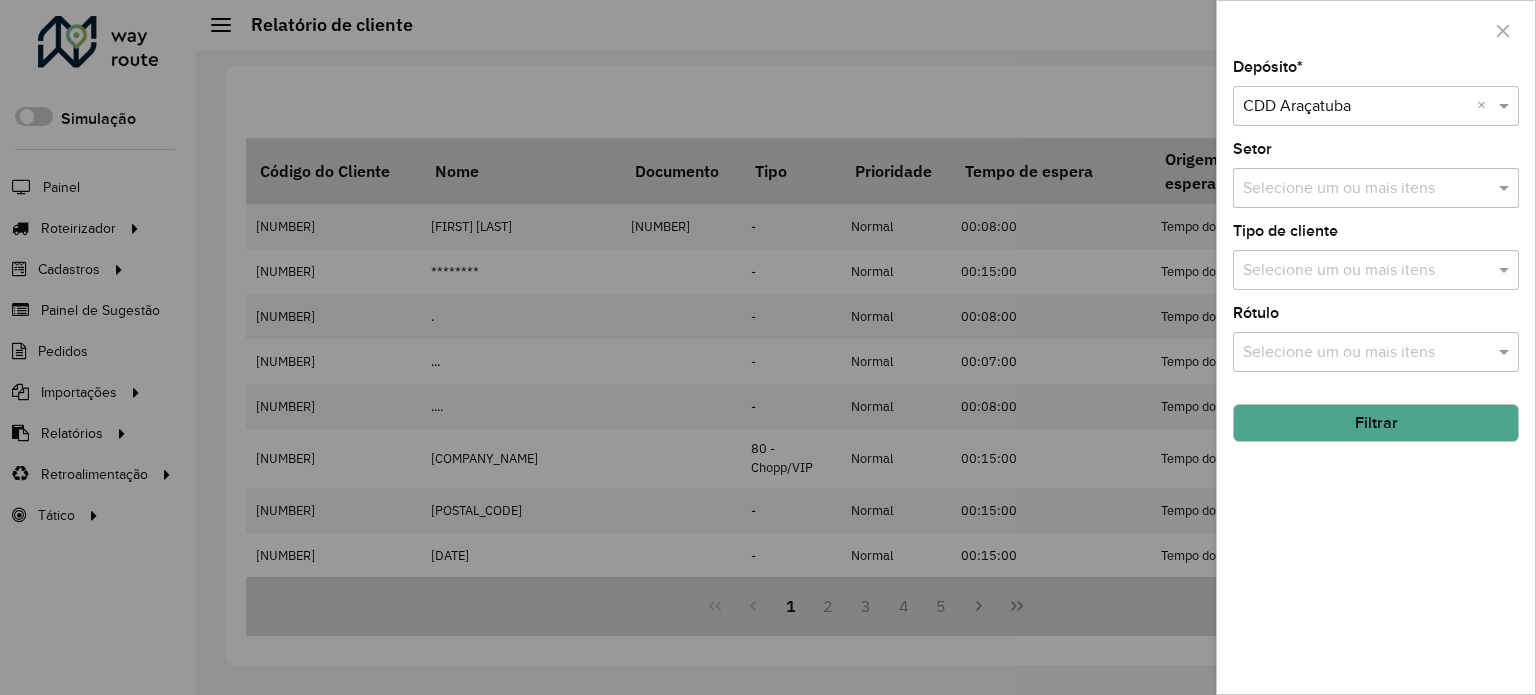 click on "Filtrar" 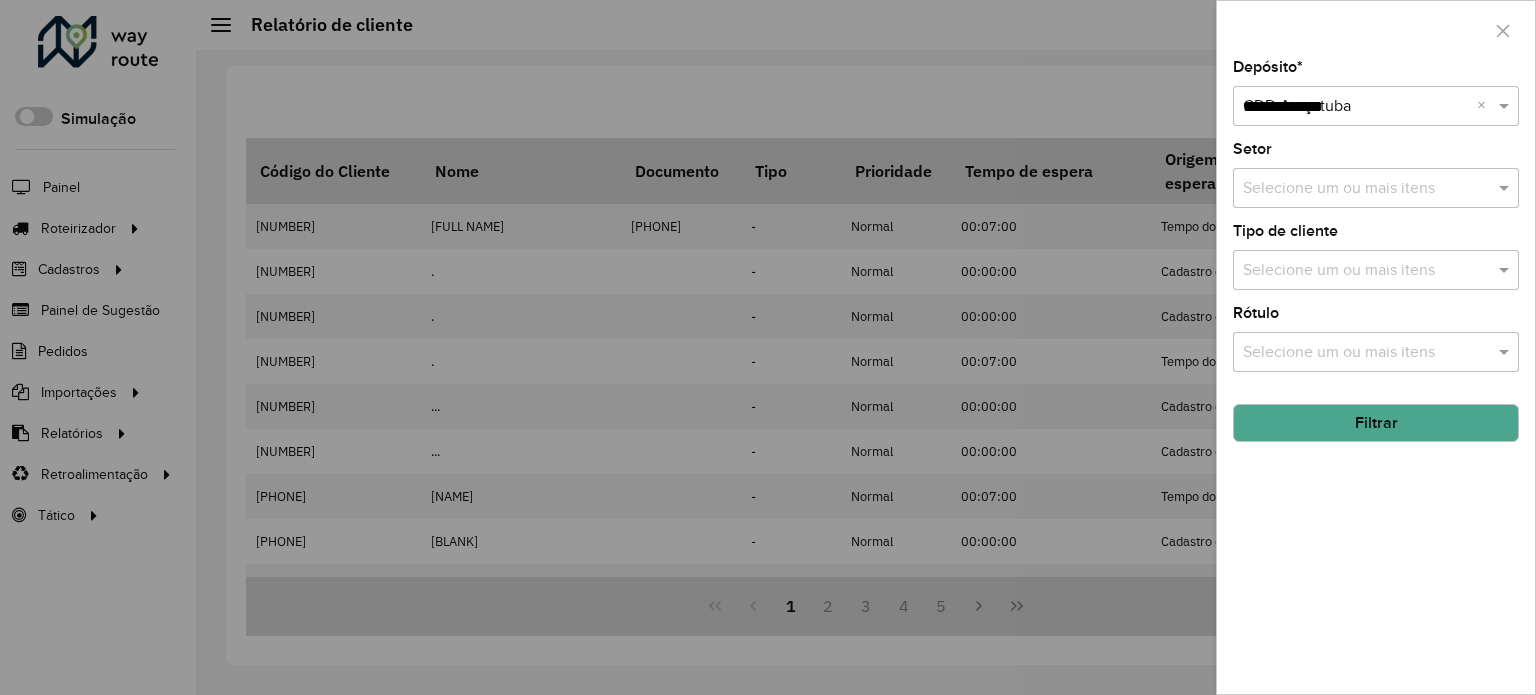 type on "**********" 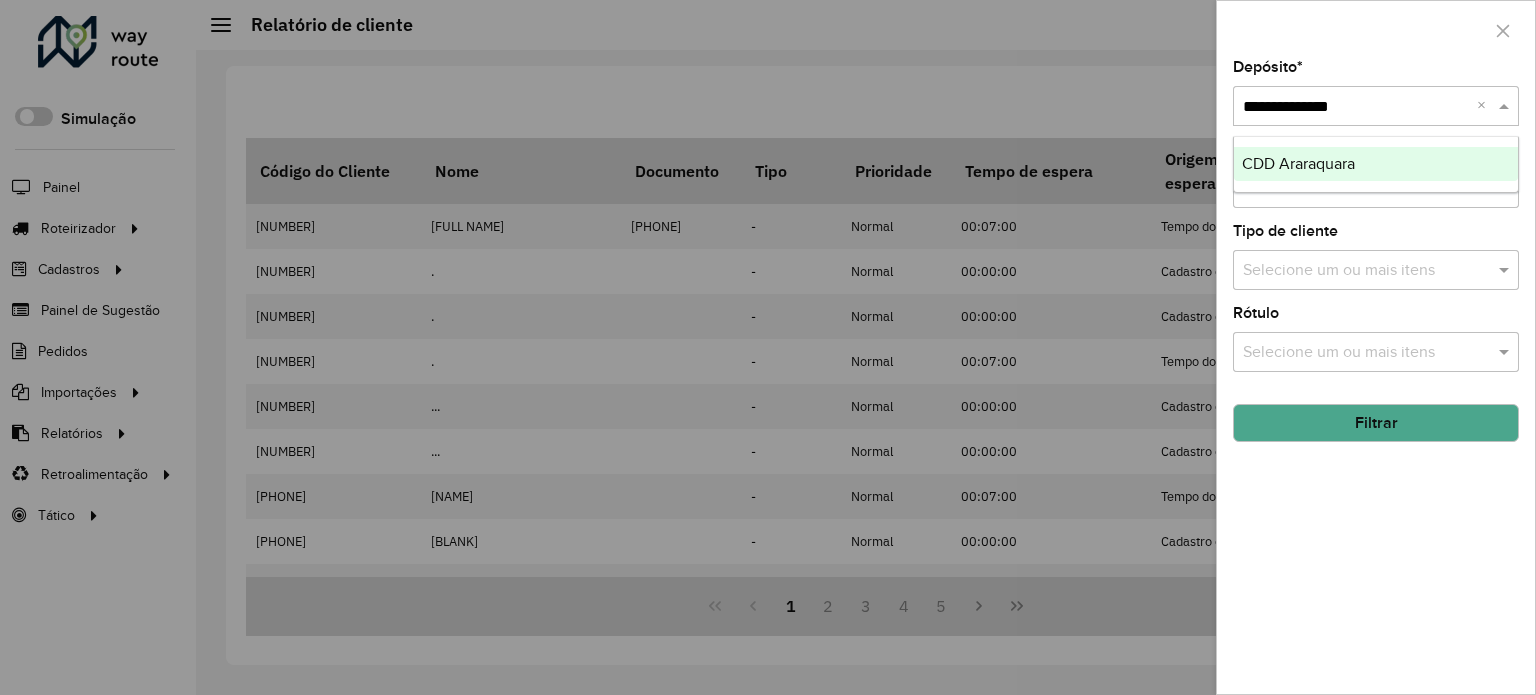 type 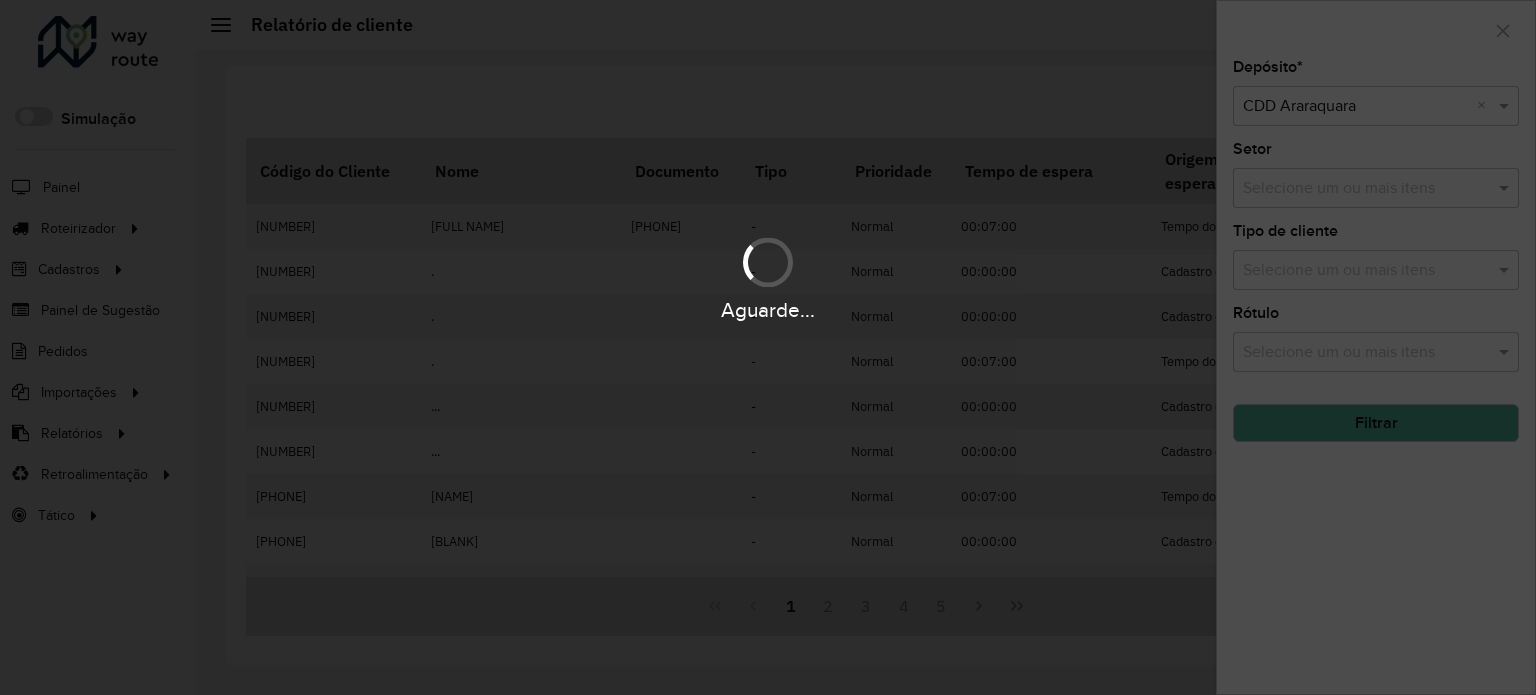 click on "Filtrar" 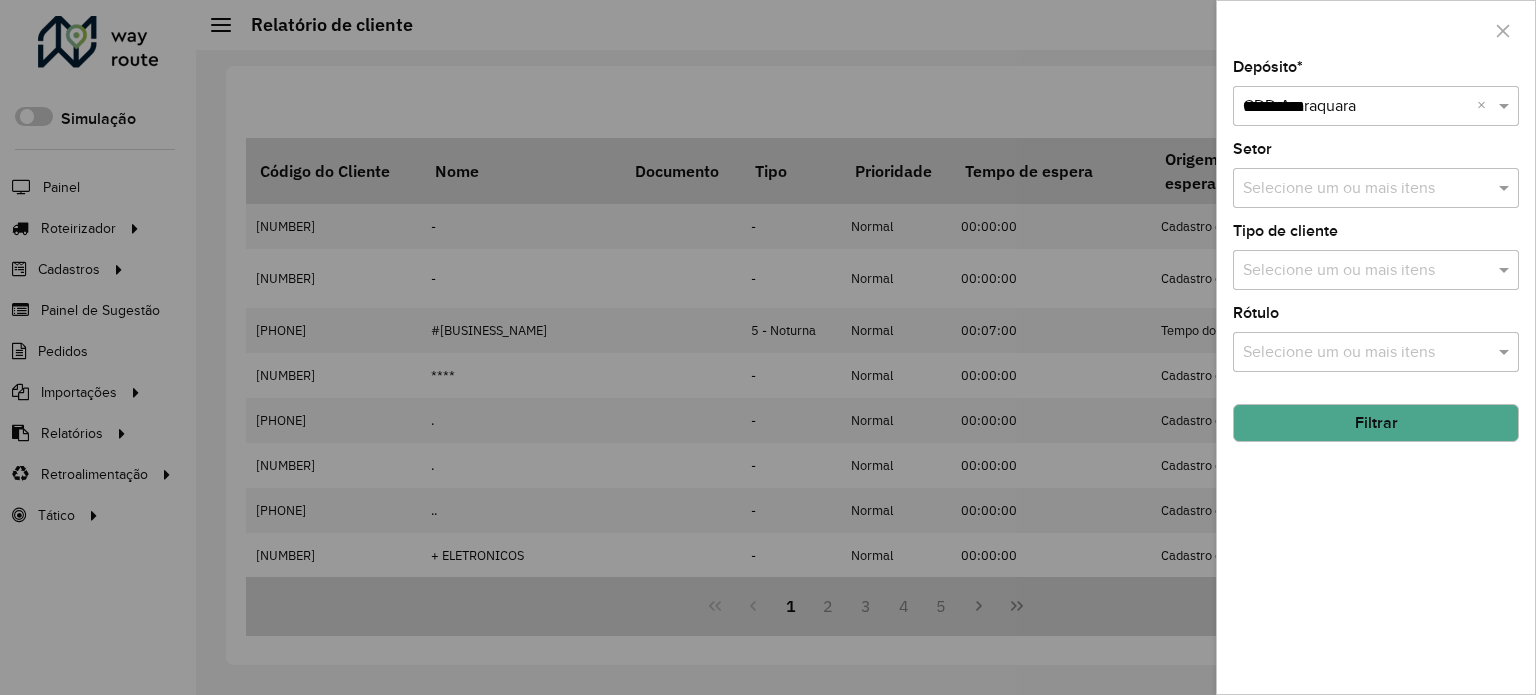 type on "**********" 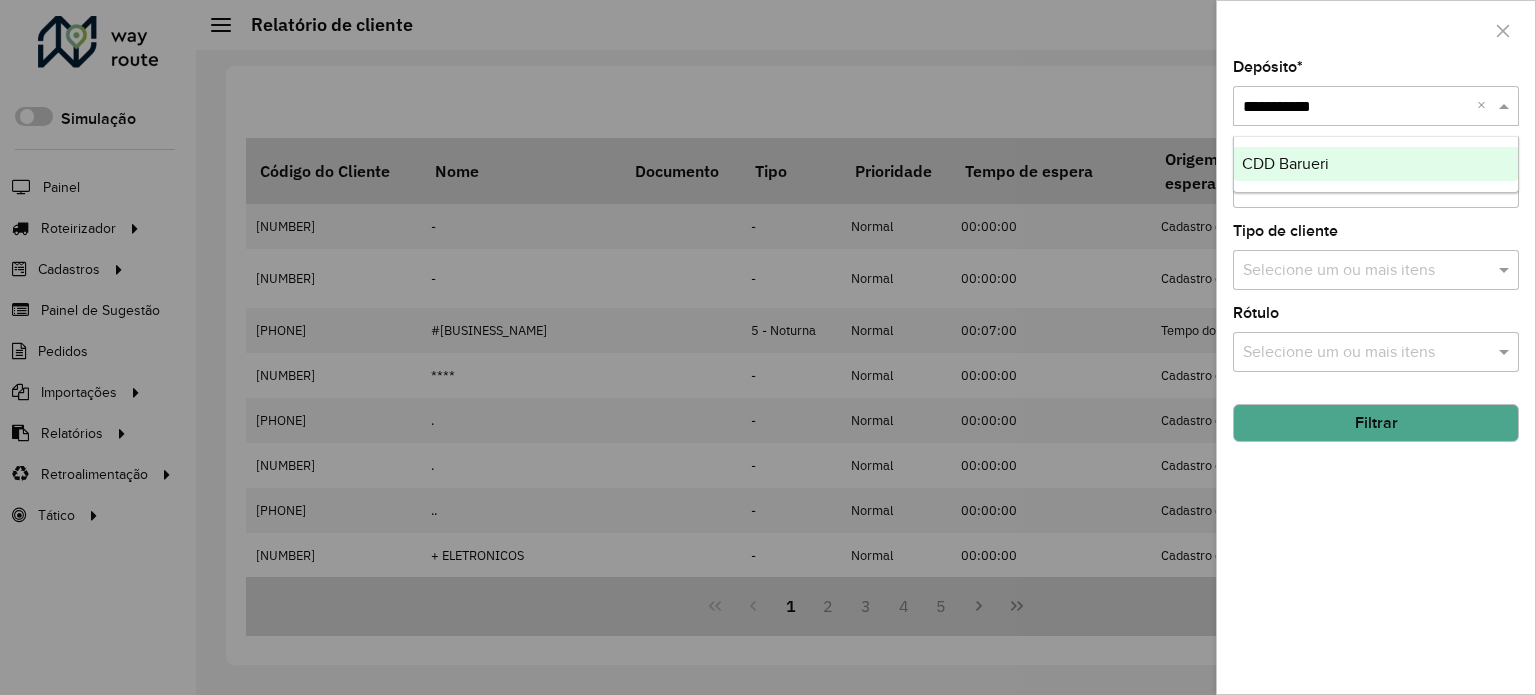 type 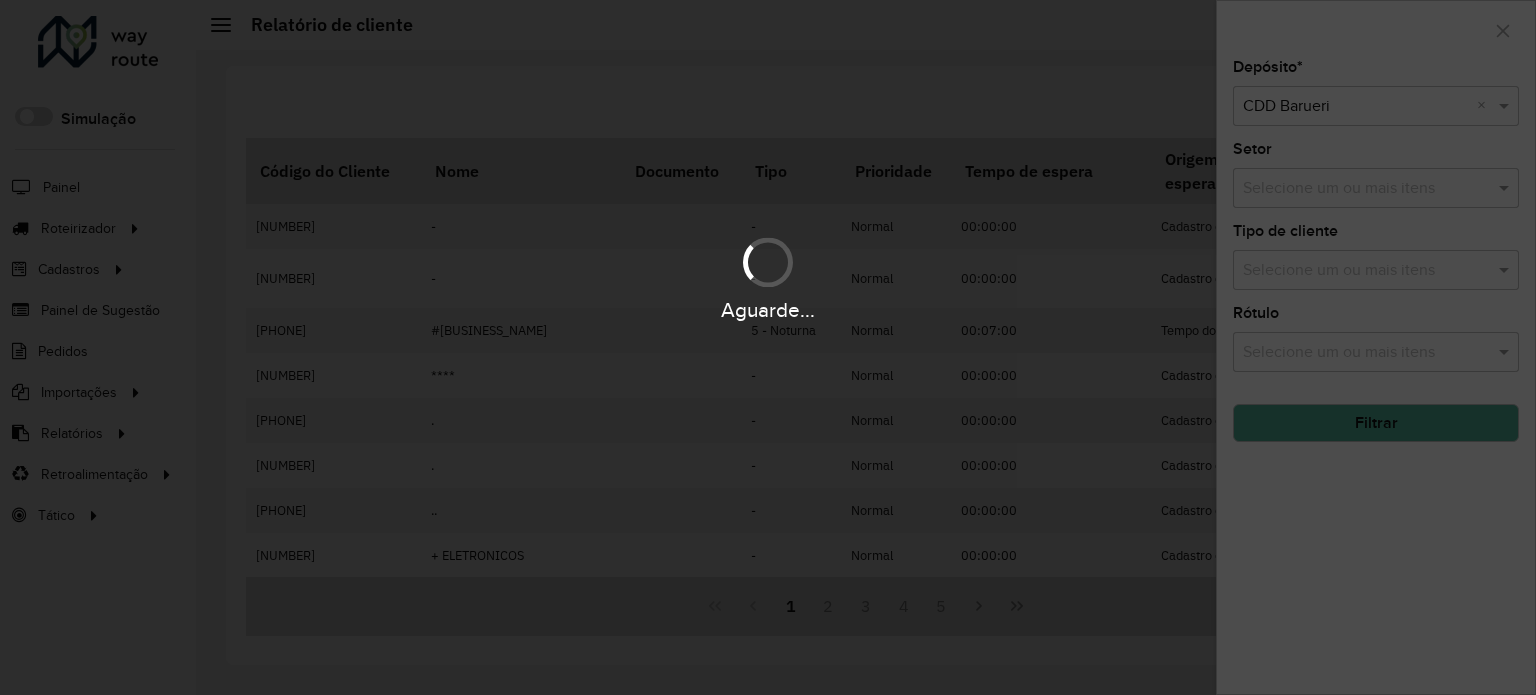 click on "Filtrar" 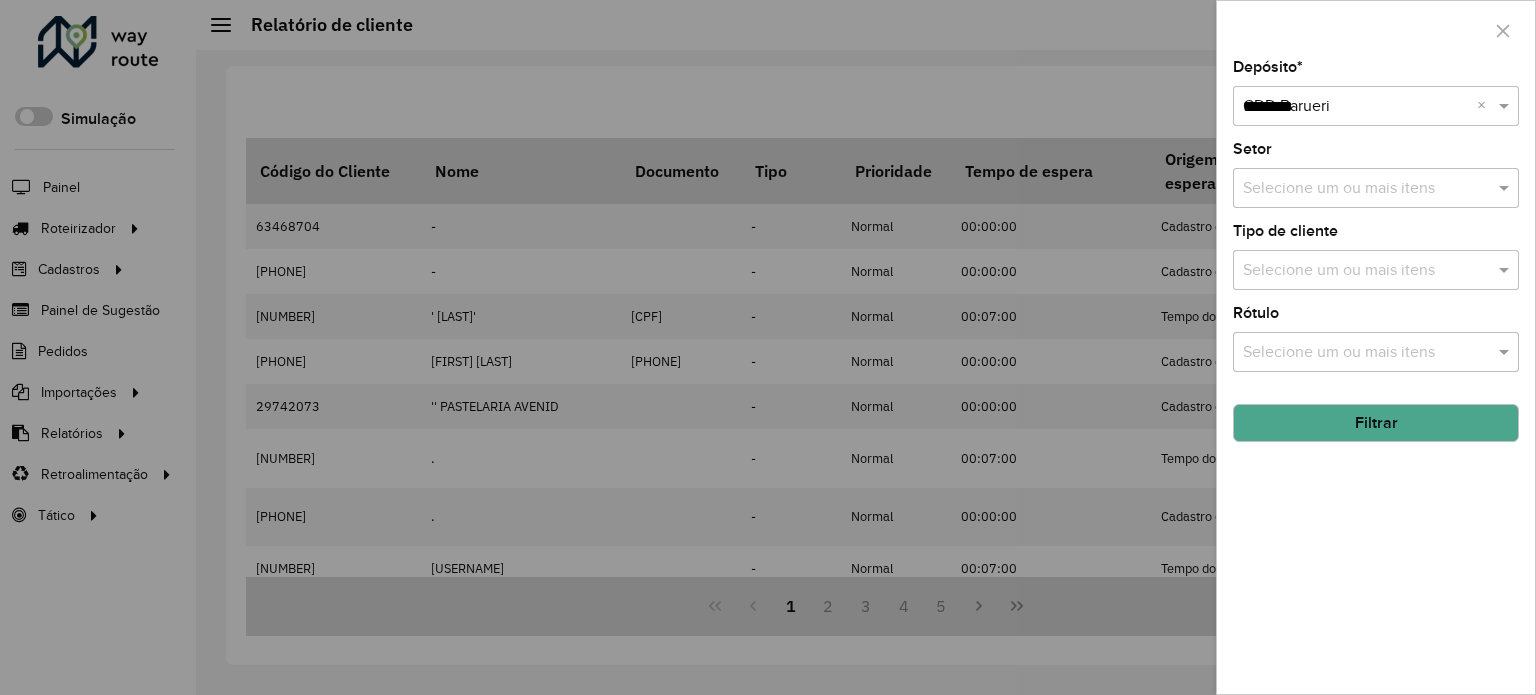 type on "*********" 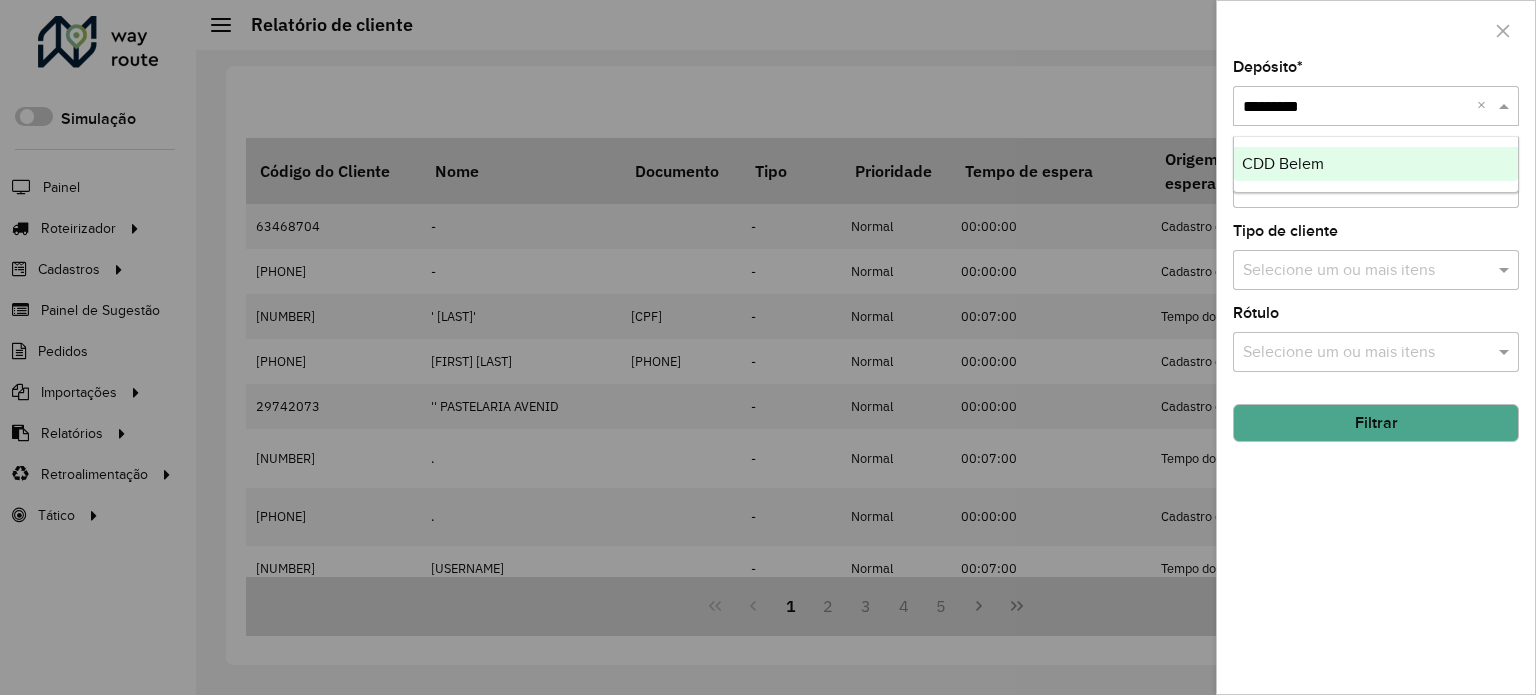 type 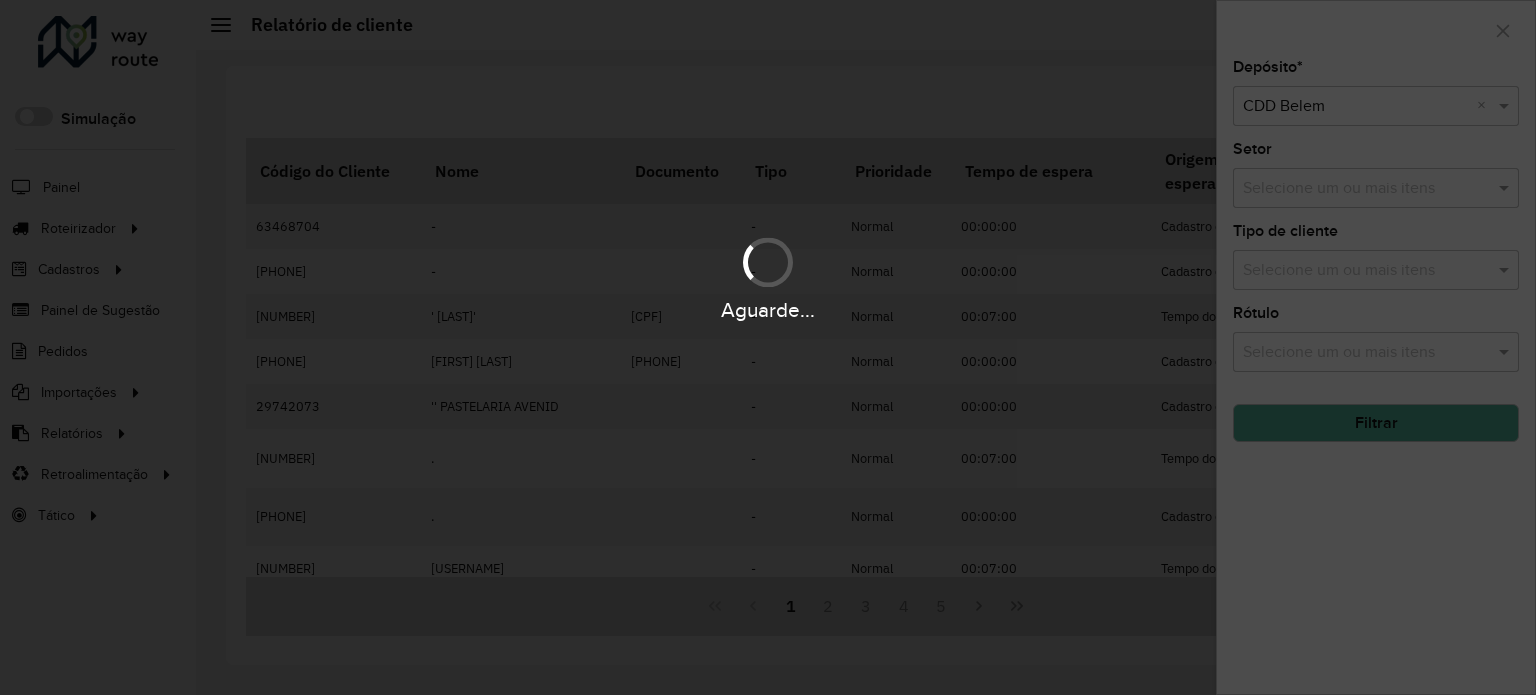 click on "Filtrar" 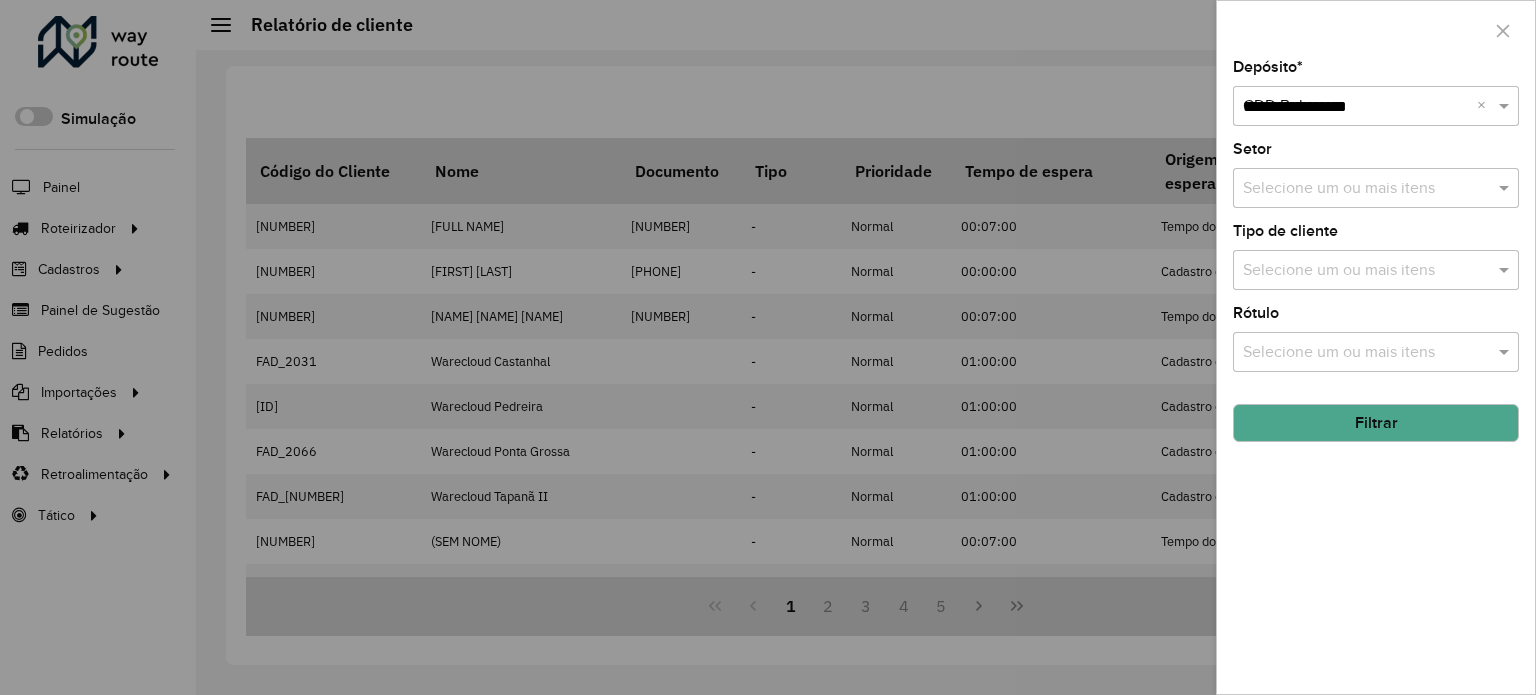 type on "**********" 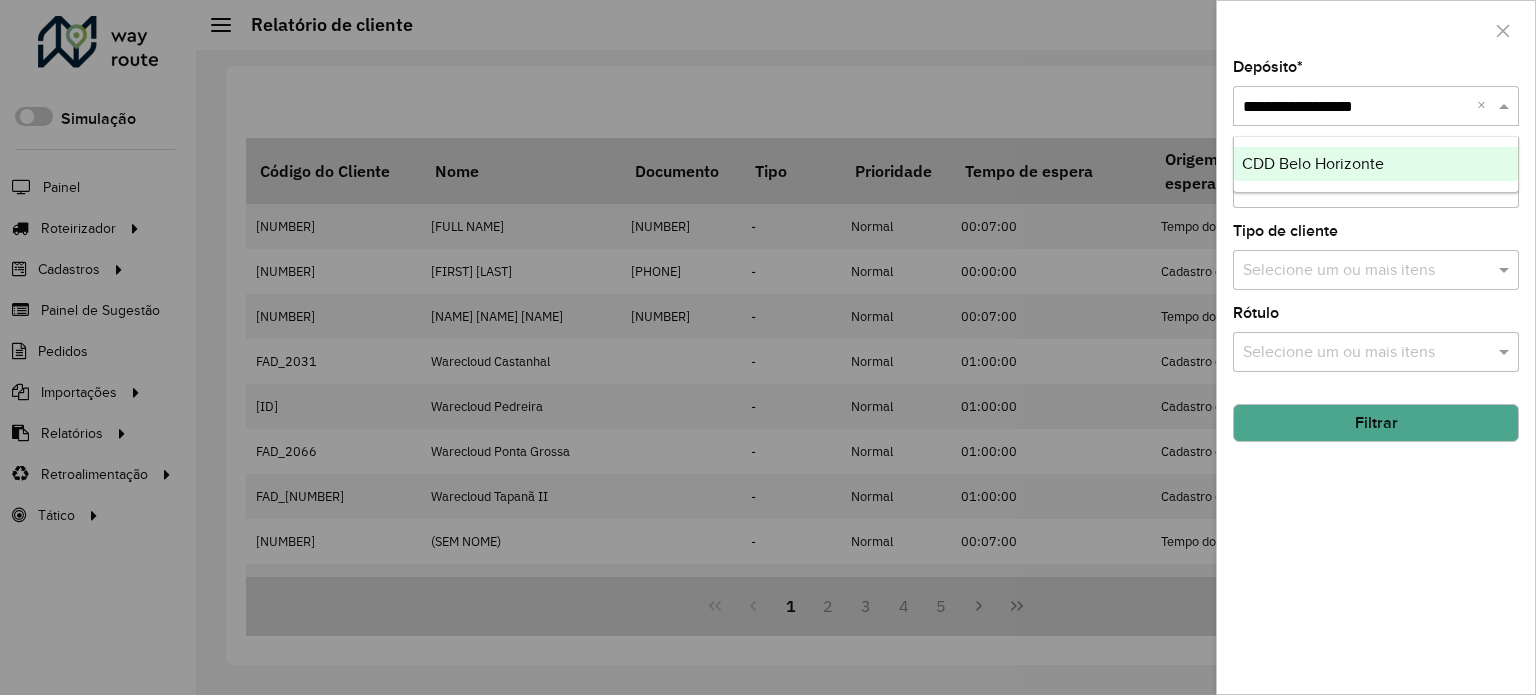 type 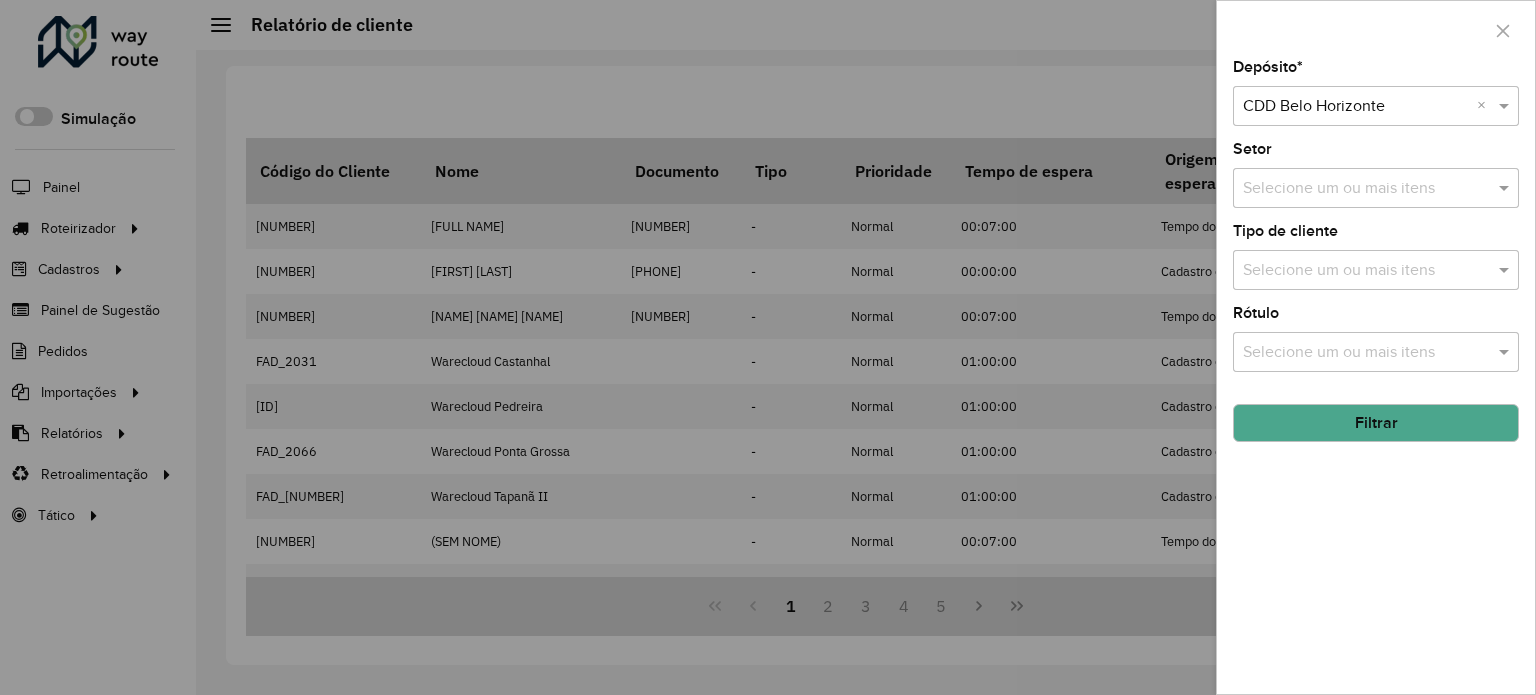 click on "Filtrar" 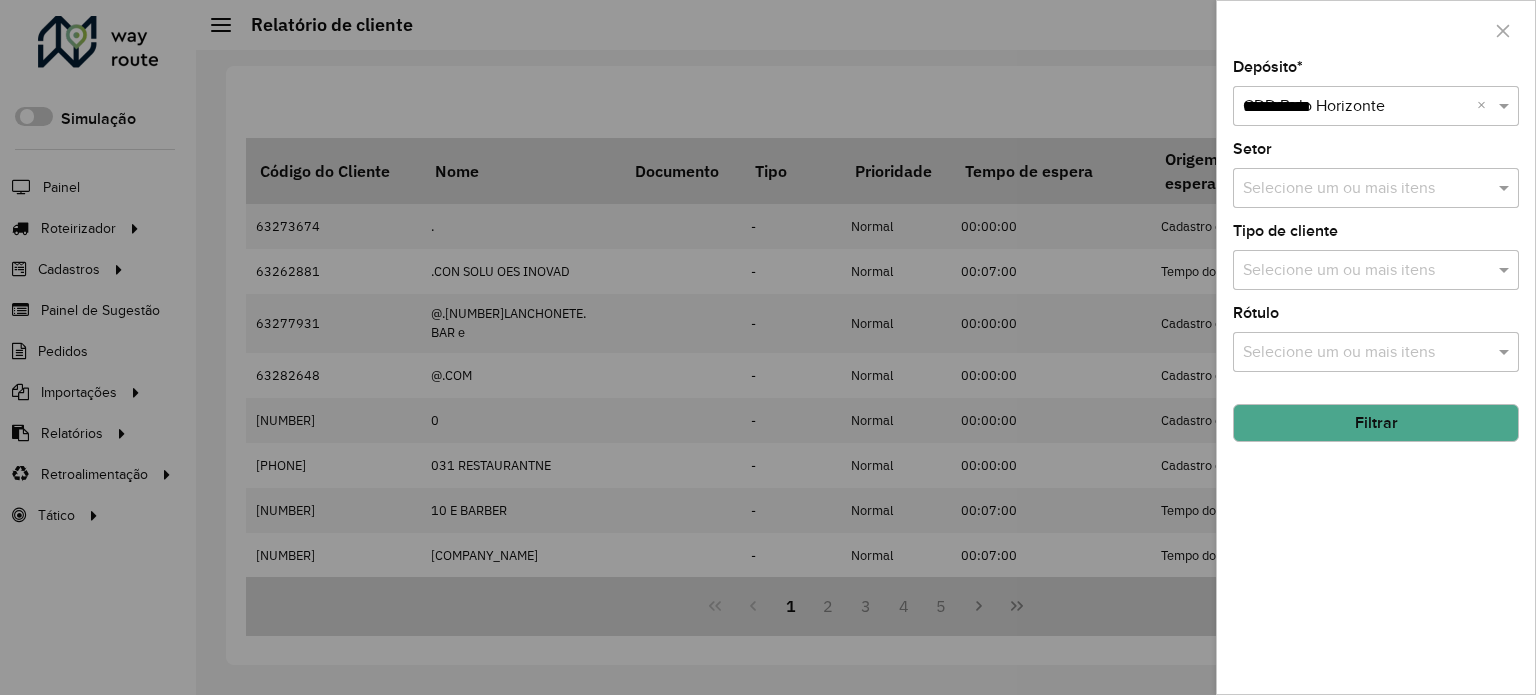 type on "**********" 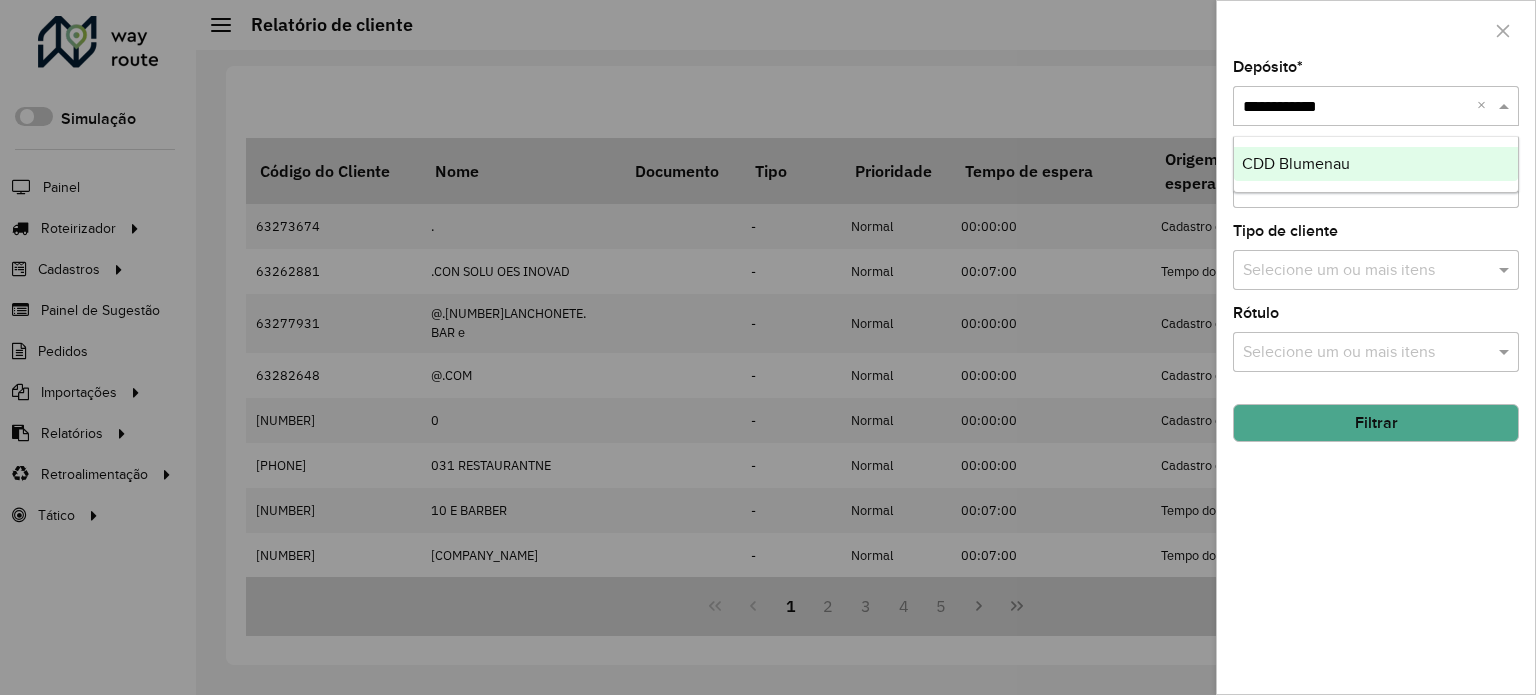 type 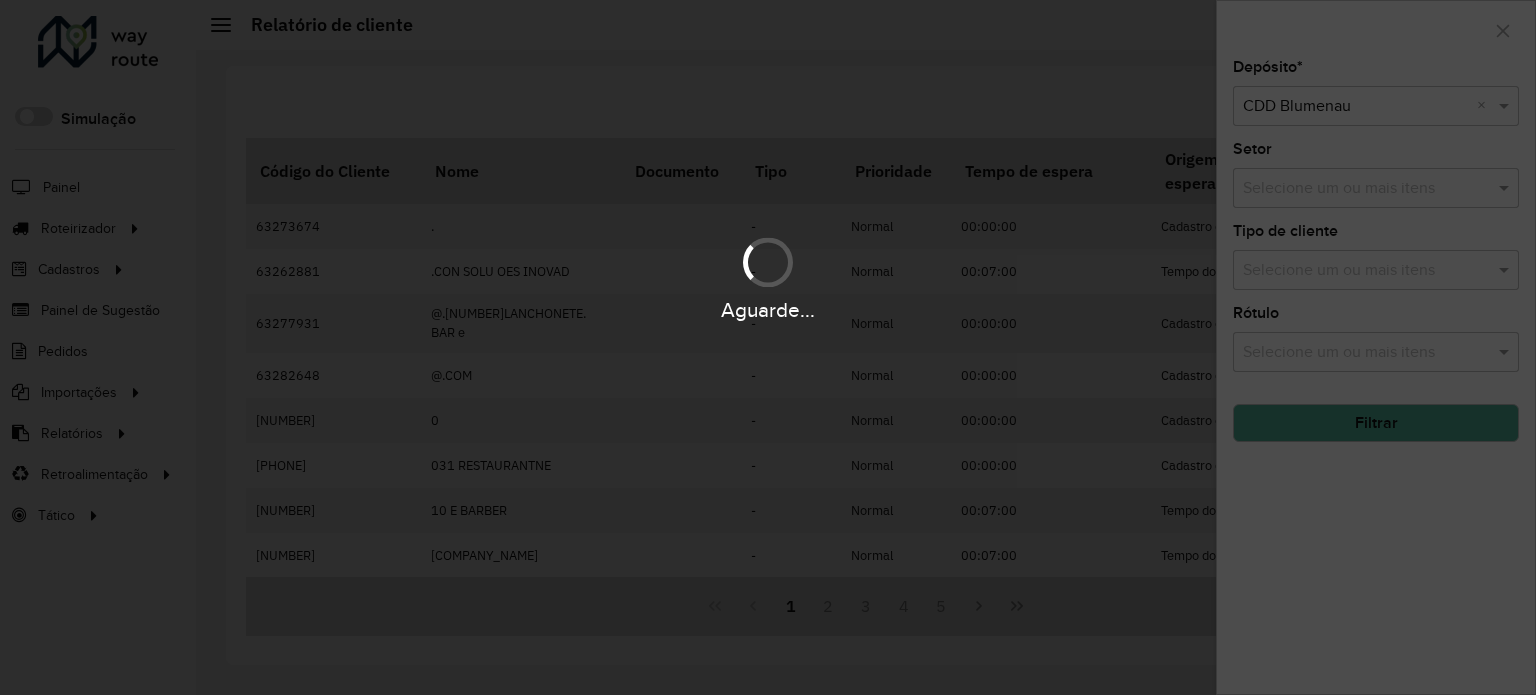 click on "Filtrar" 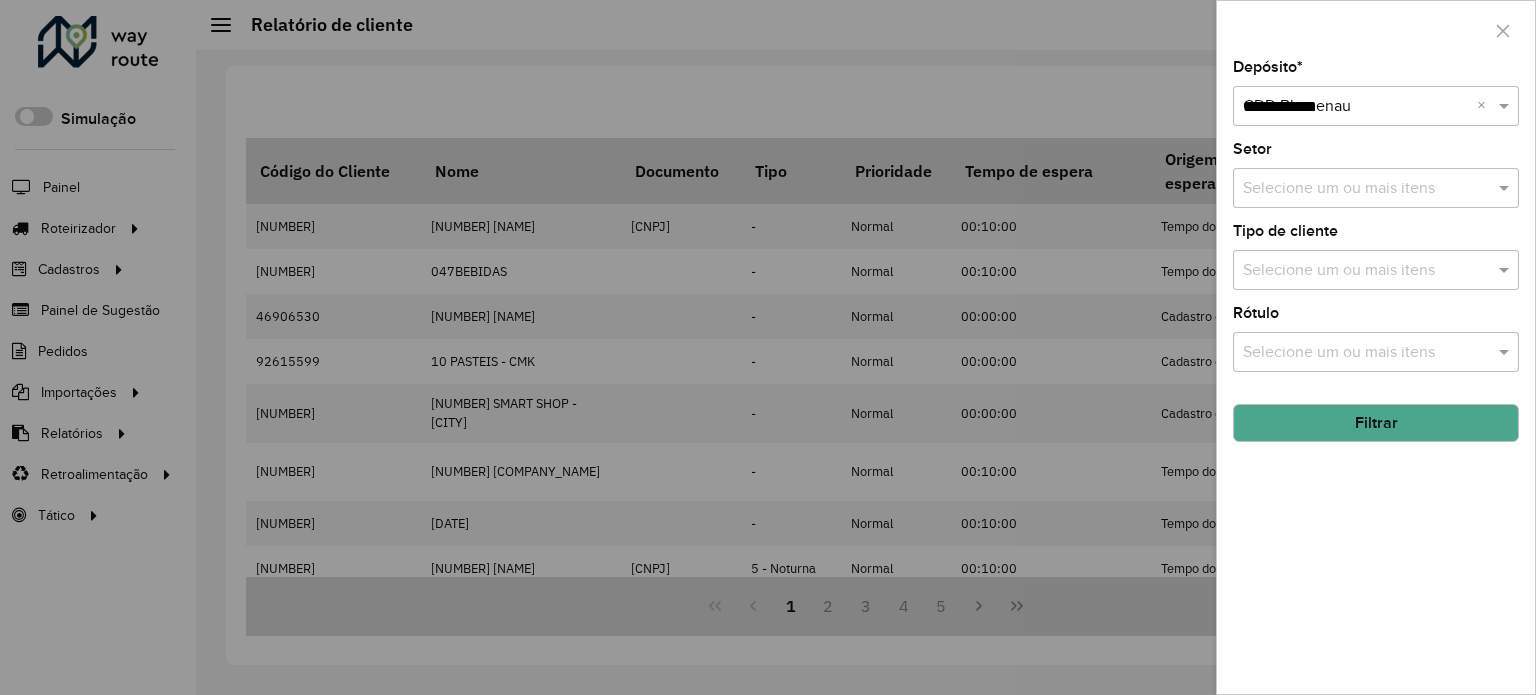 type on "**********" 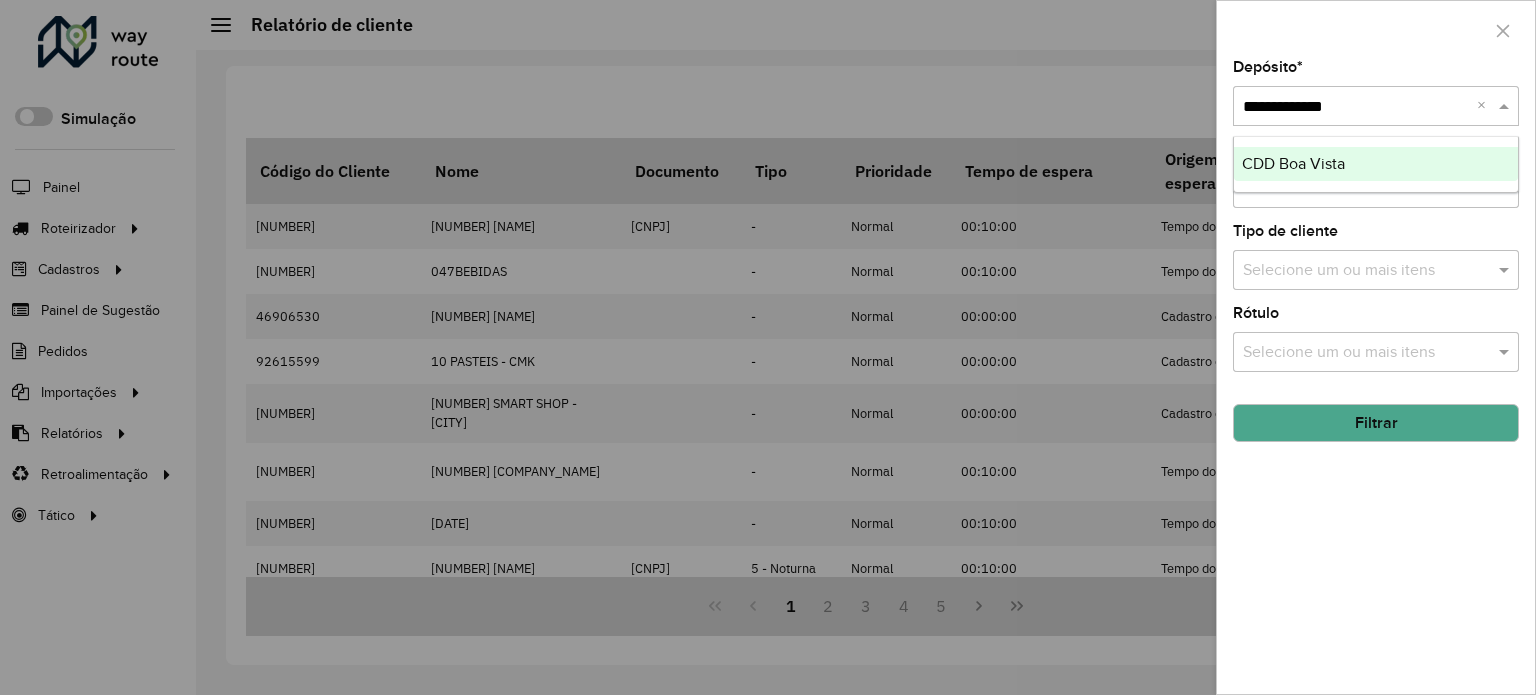 type 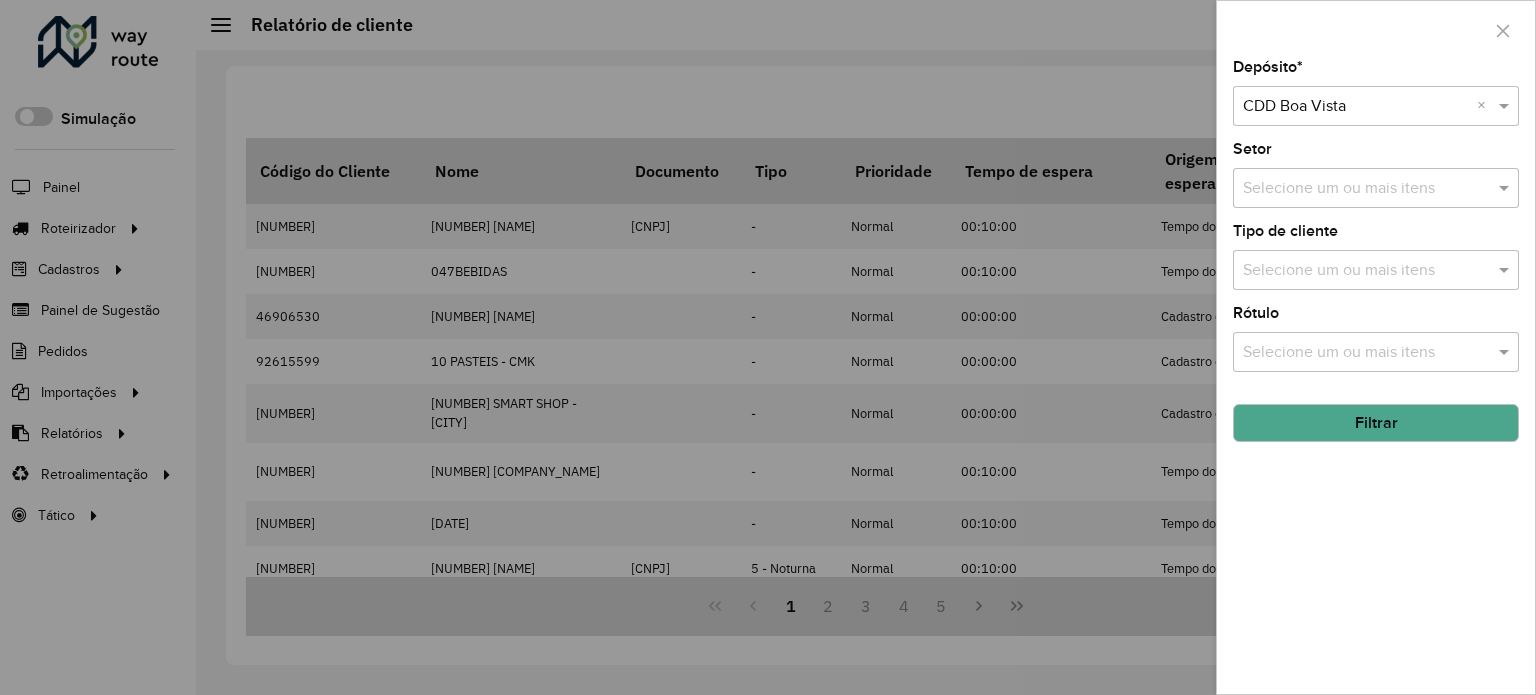 click on "Filtrar" 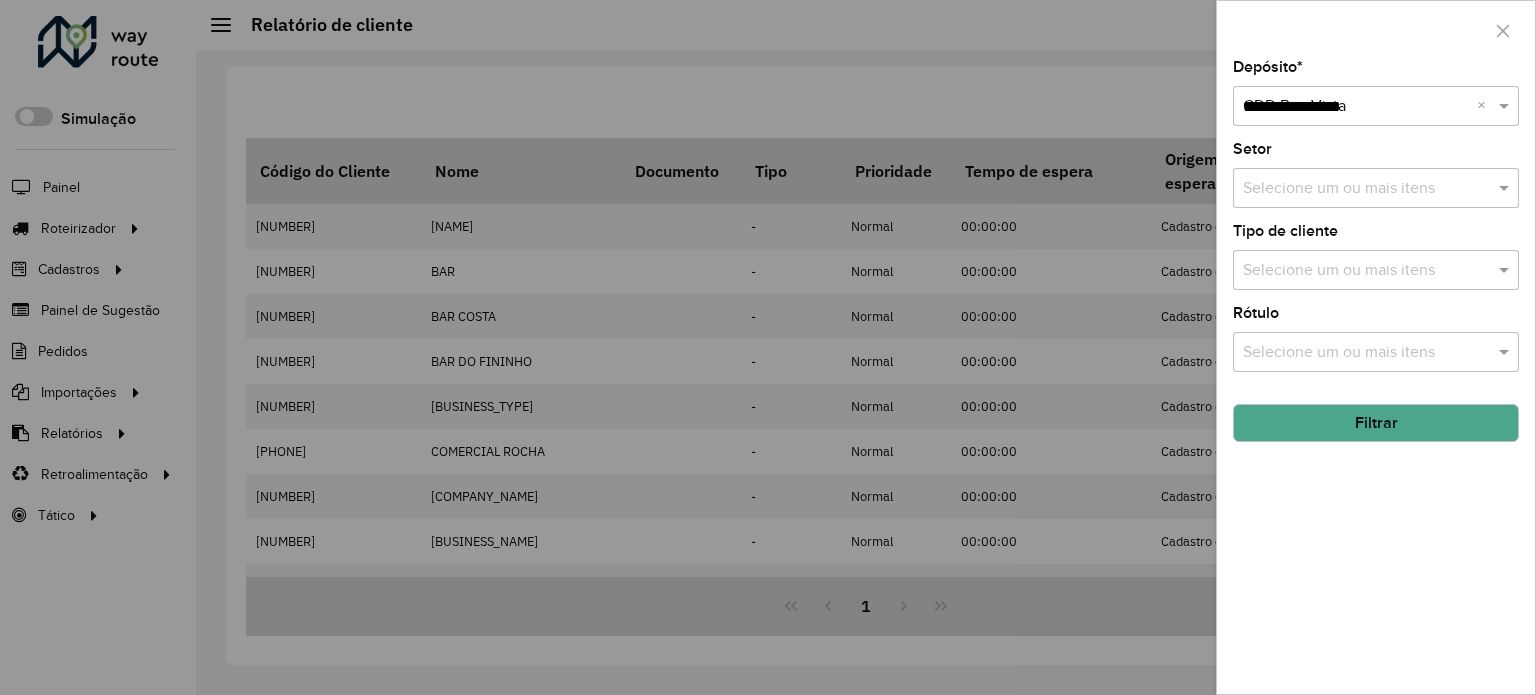 type on "**********" 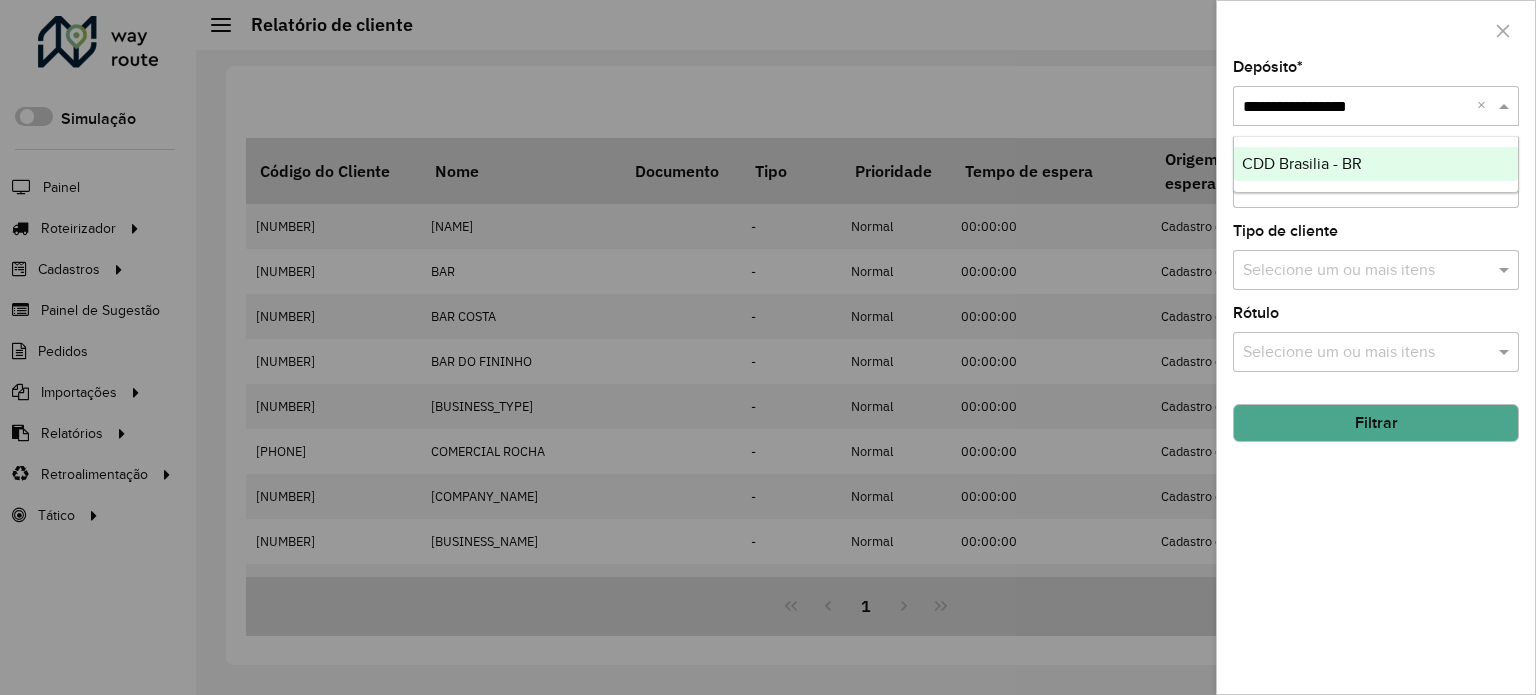 type 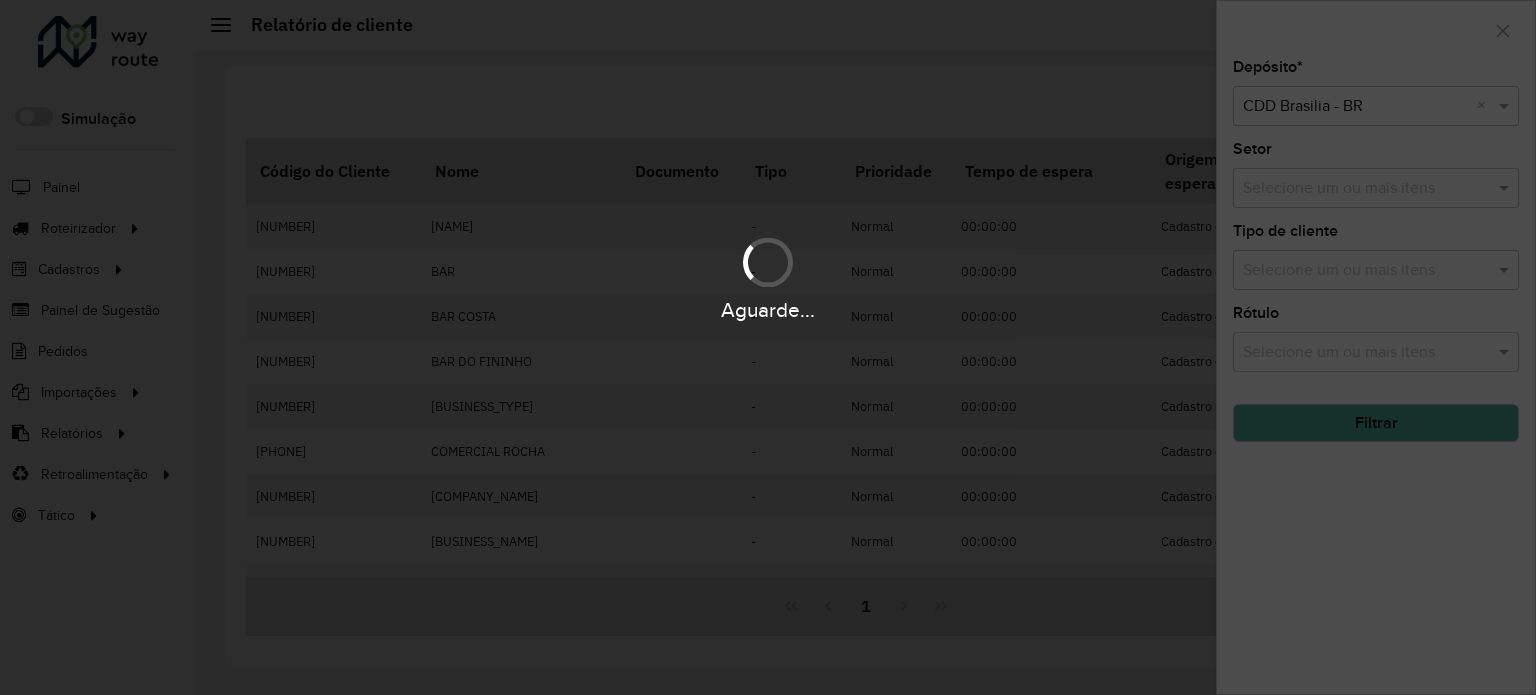 click on "Filtrar" 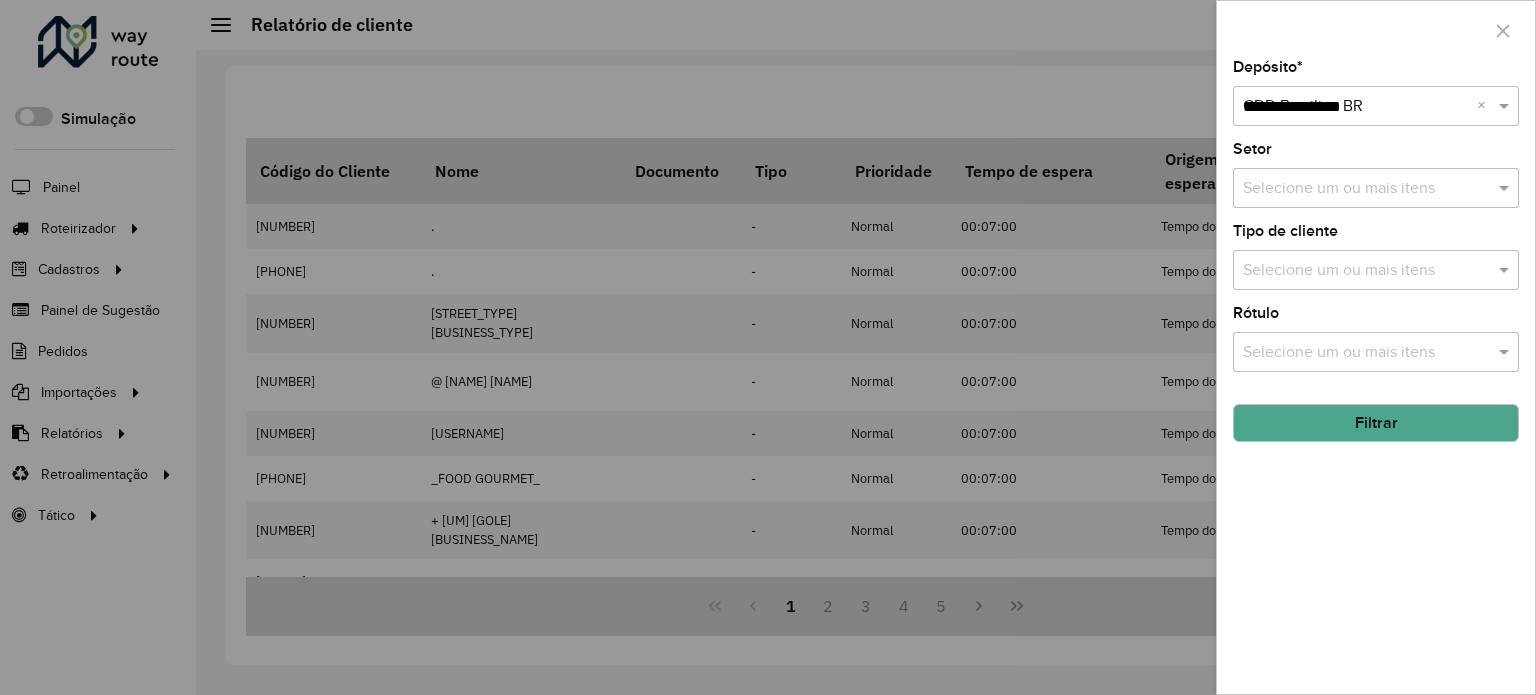type on "**********" 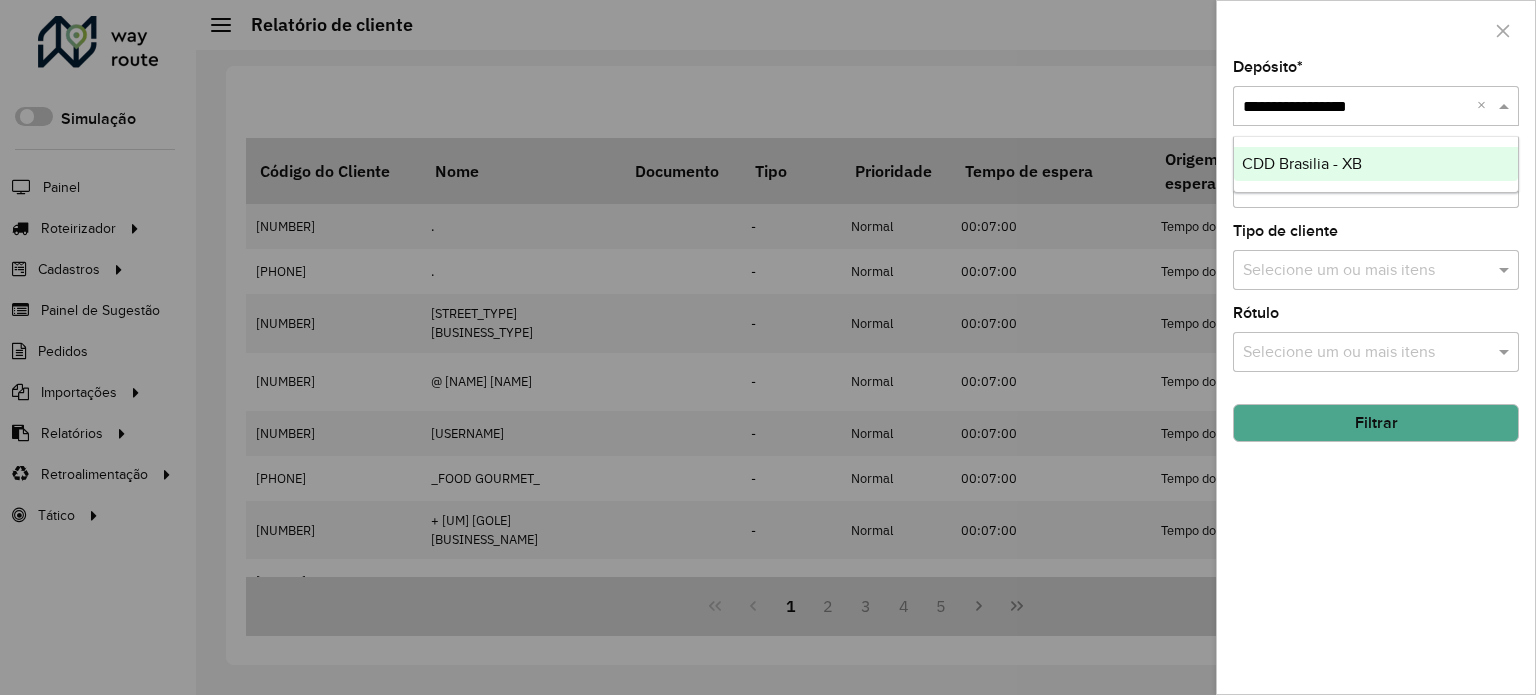 type 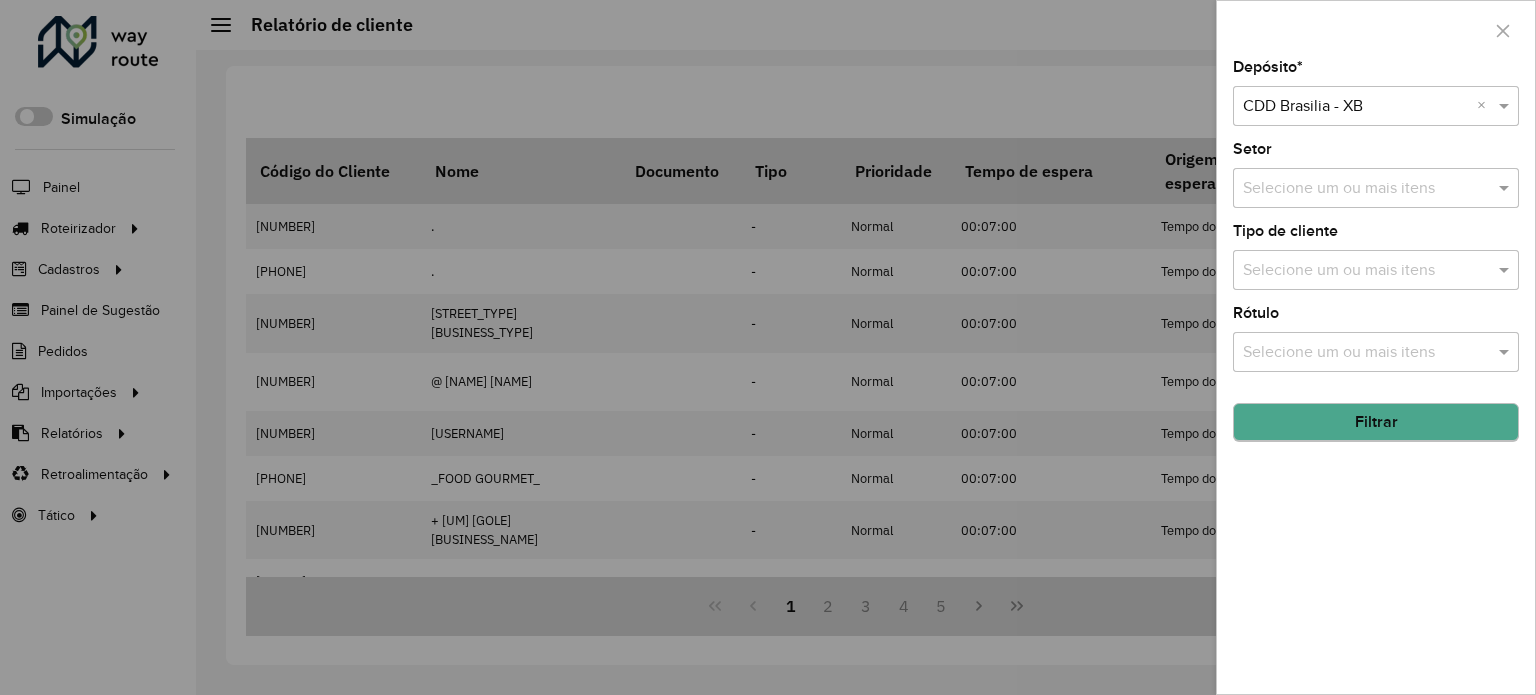 click on "Filtrar" 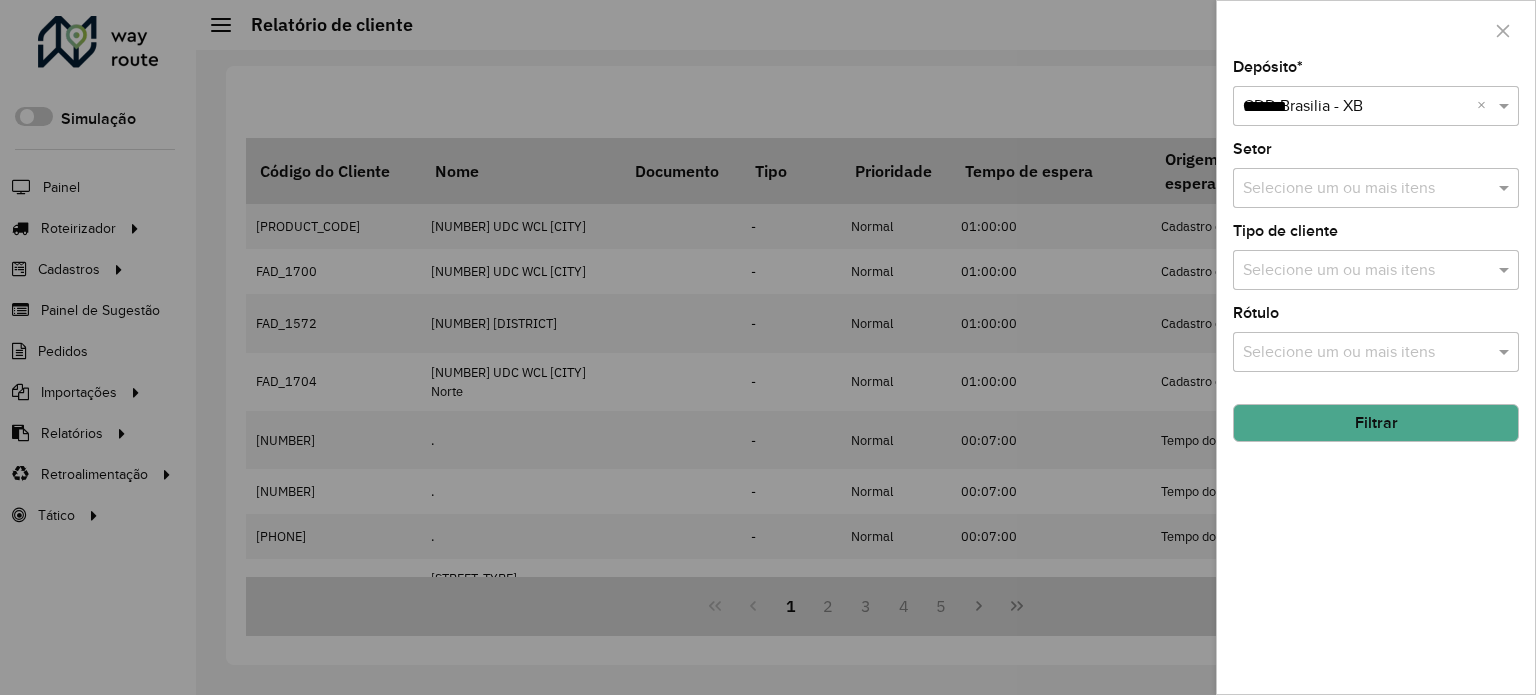 type on "********" 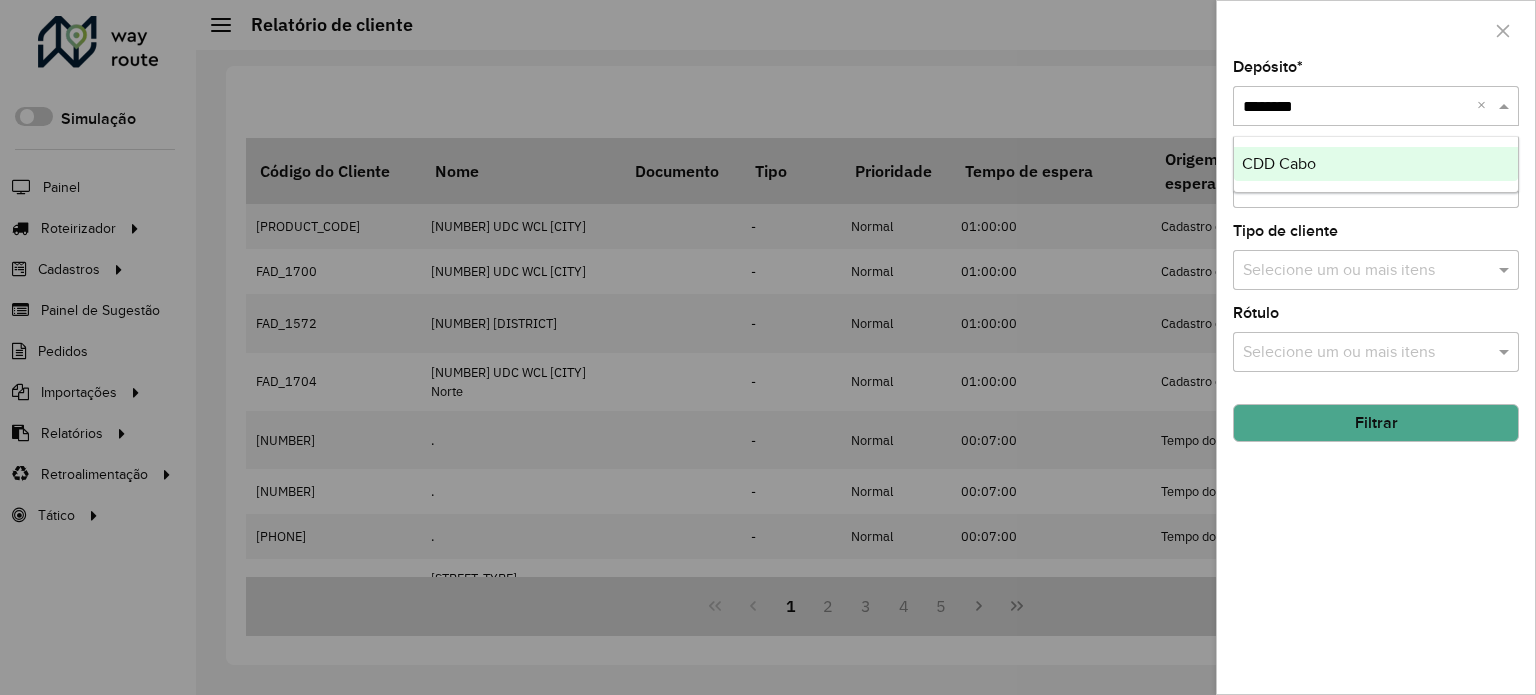 type 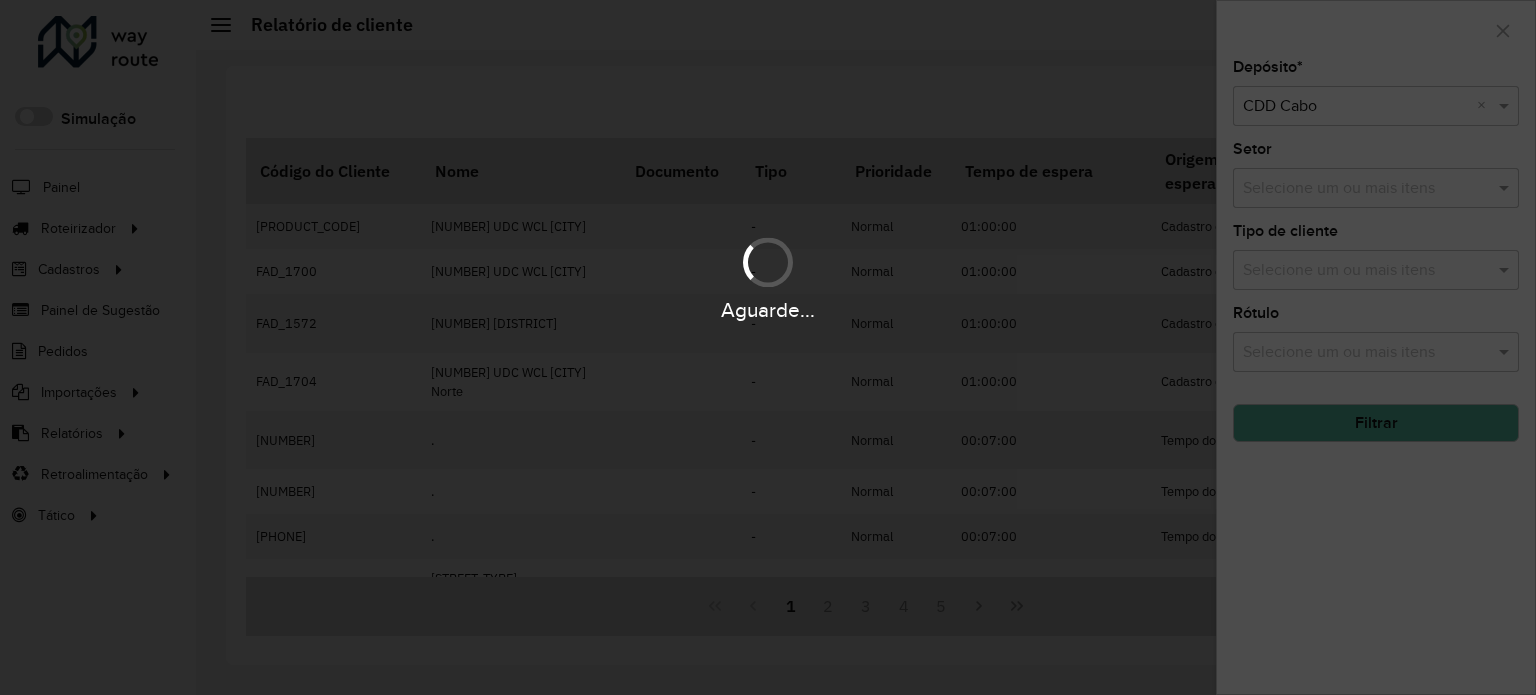 click on "Filtrar" 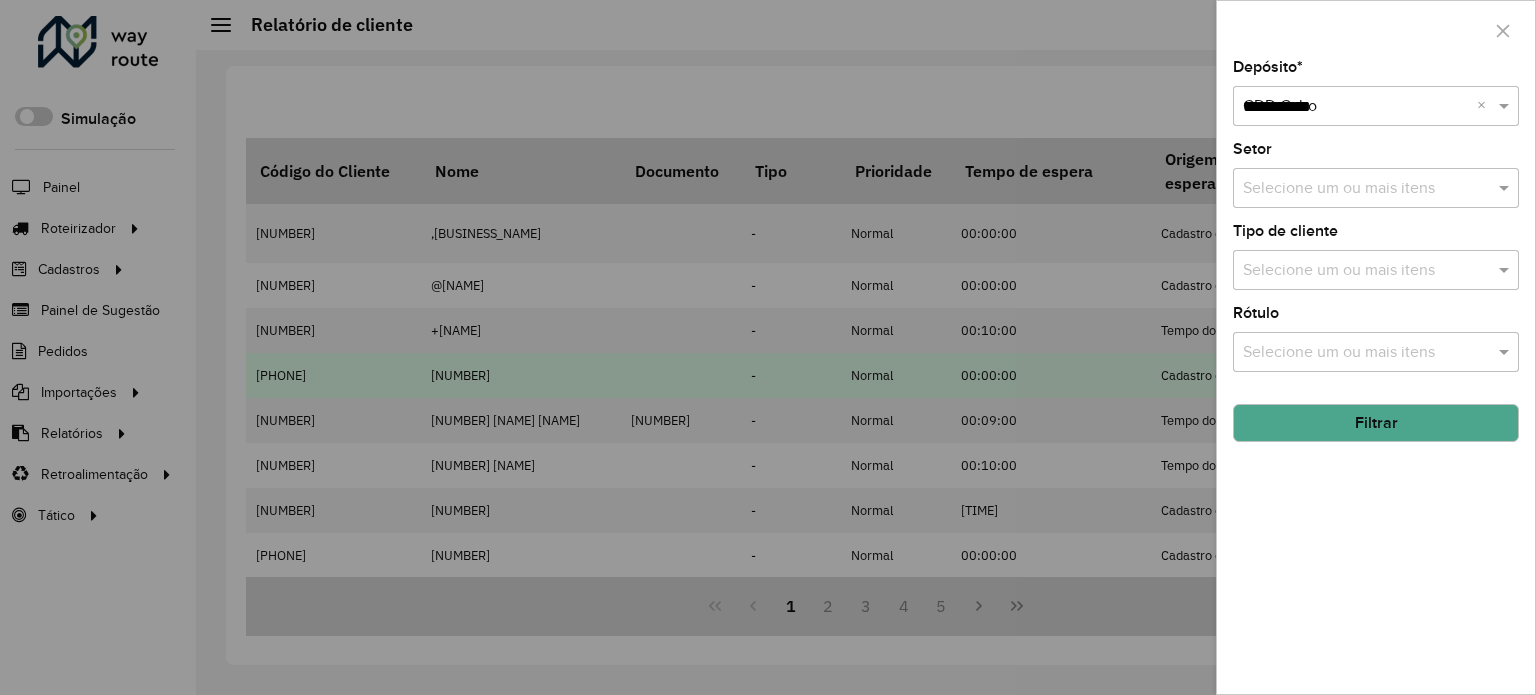type on "**********" 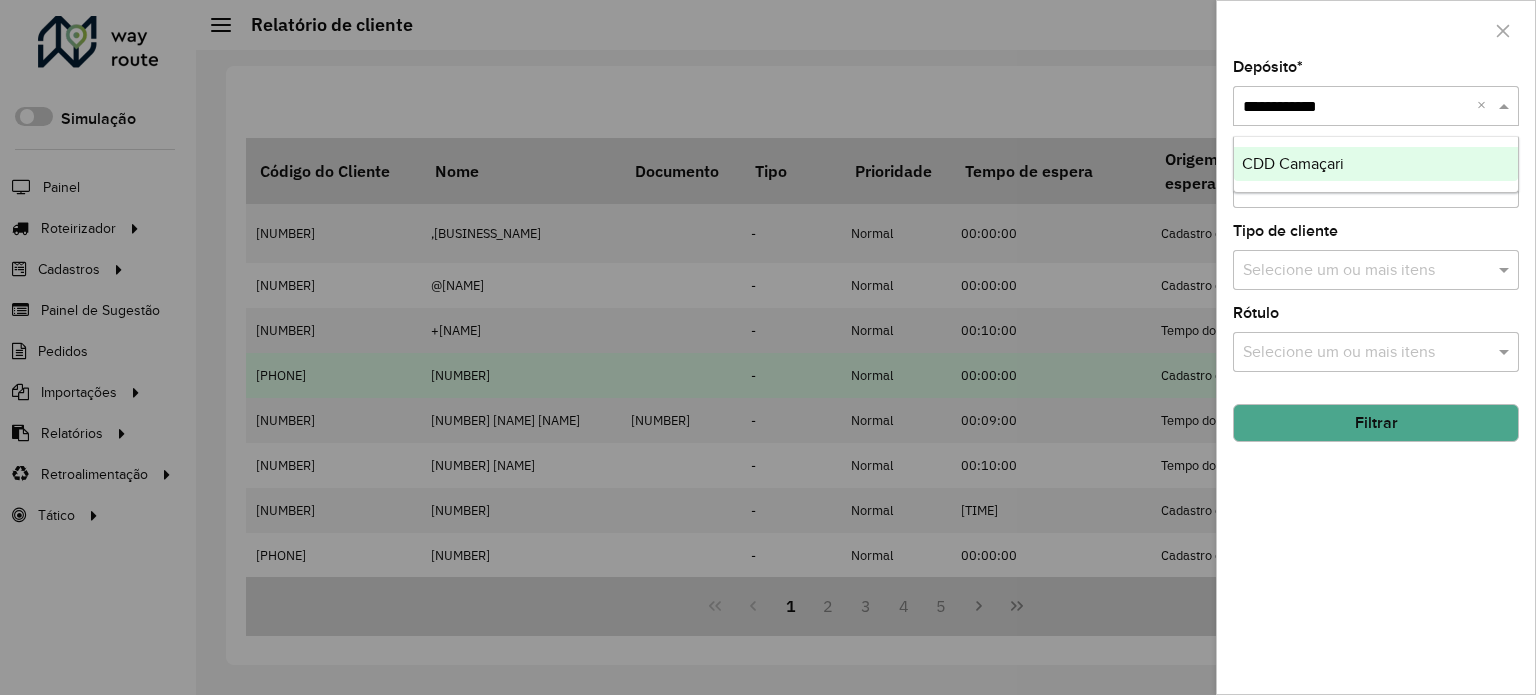 type 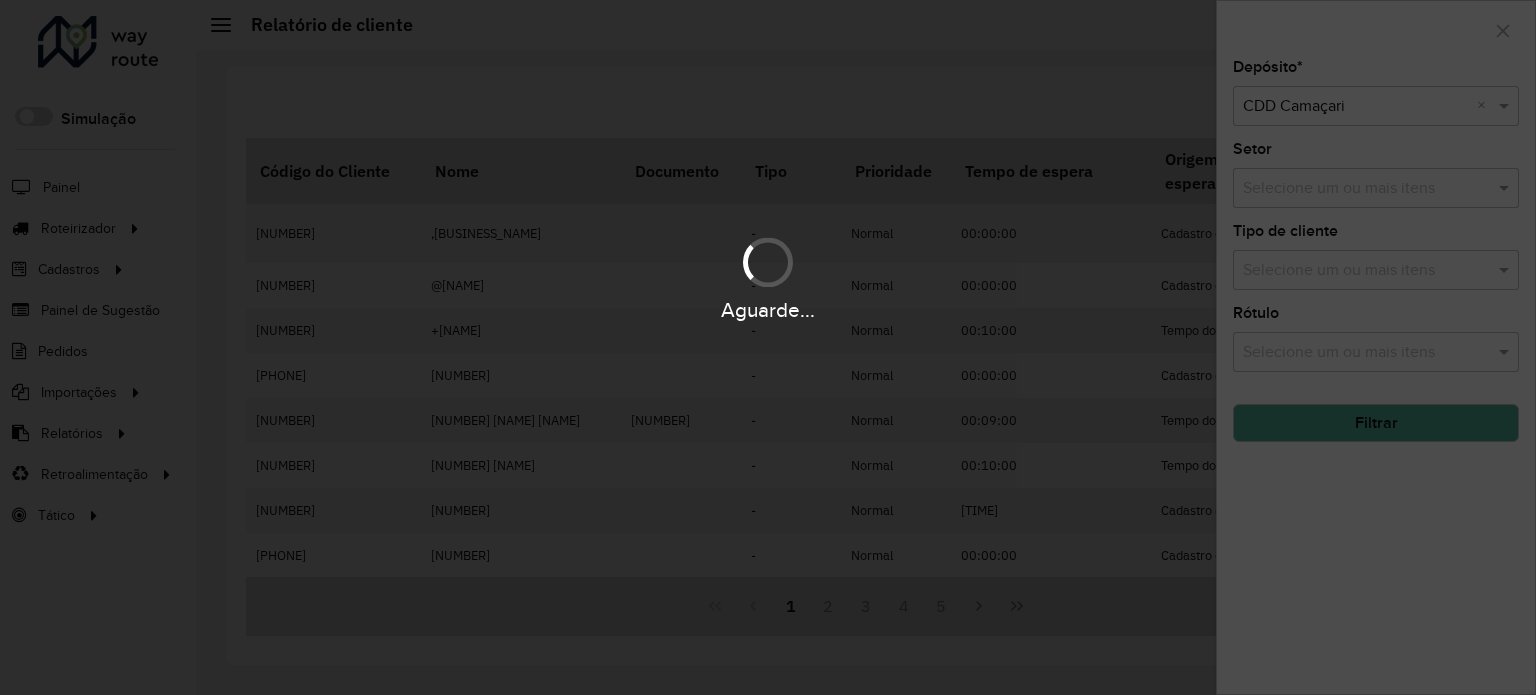 click on "Filtrar" 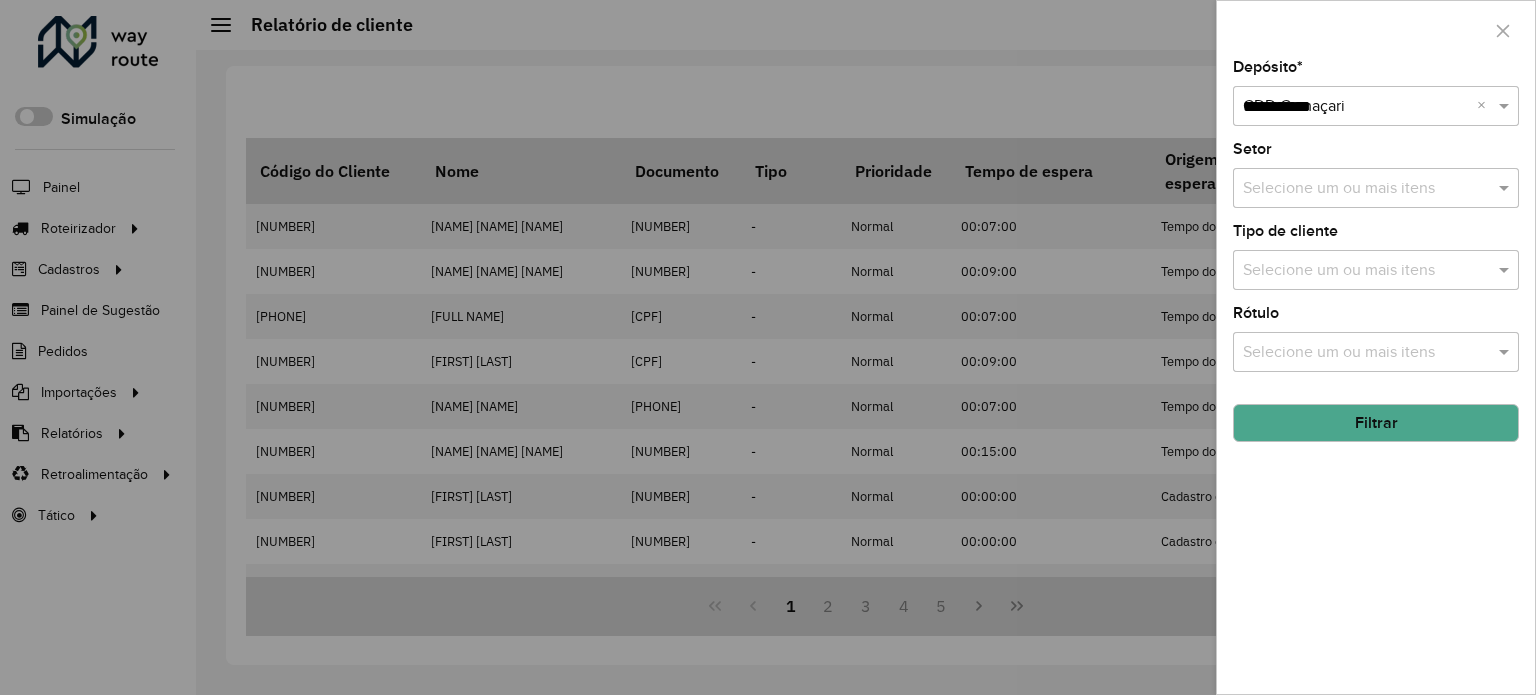type on "**********" 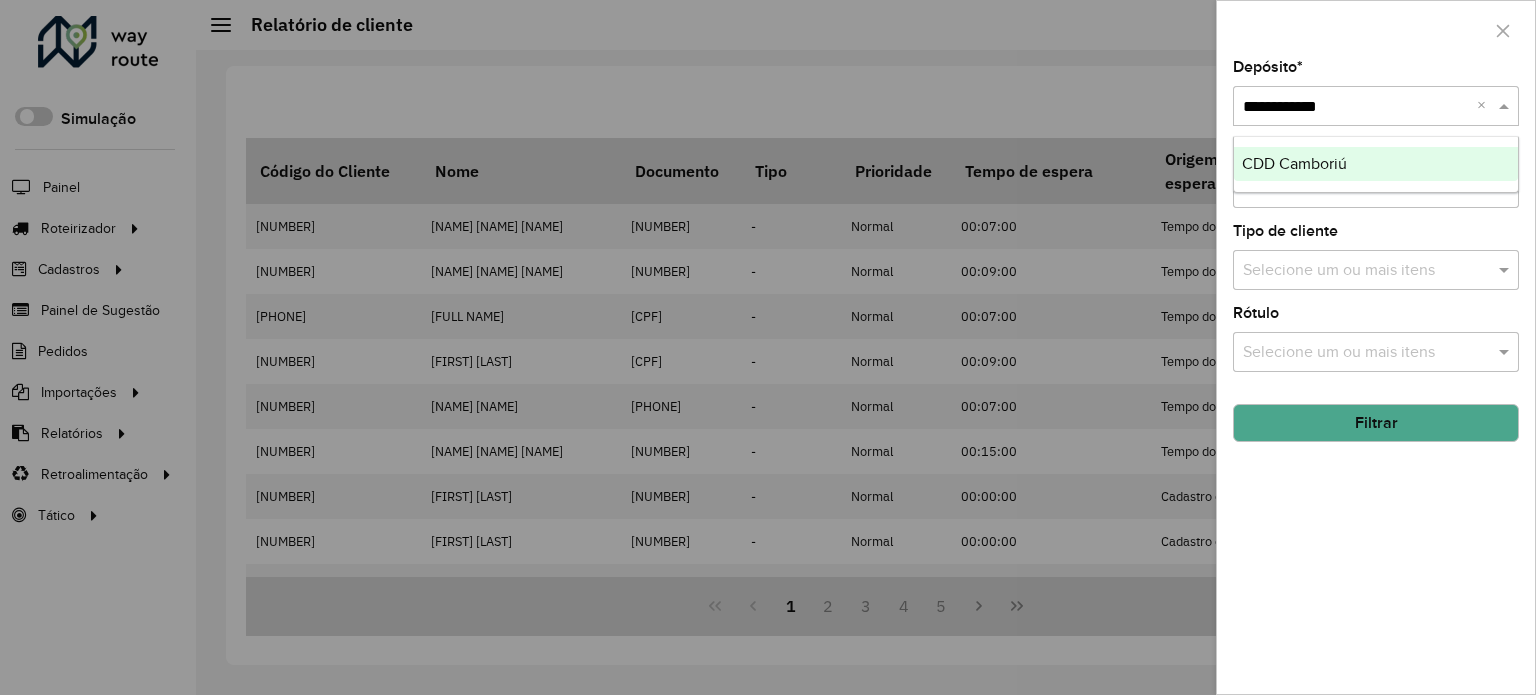 type 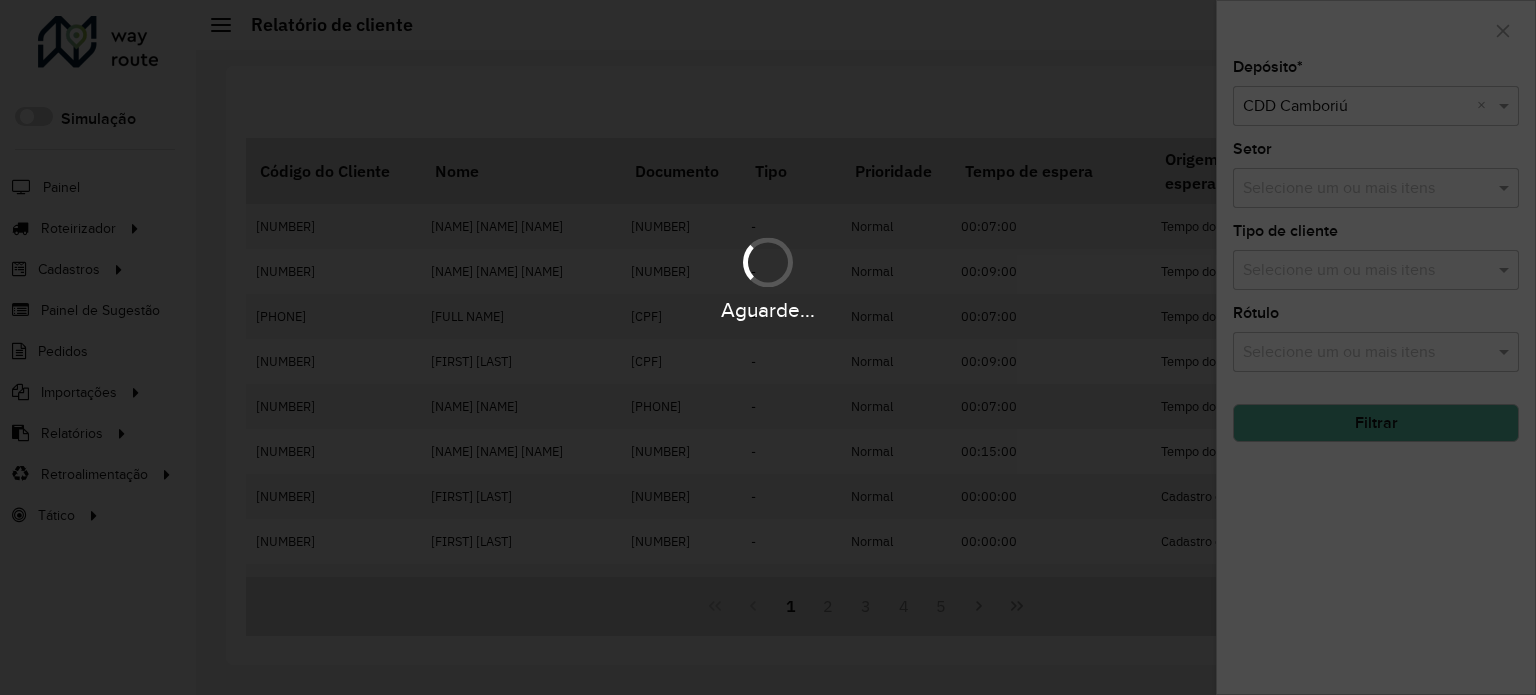 click on "Filtrar" 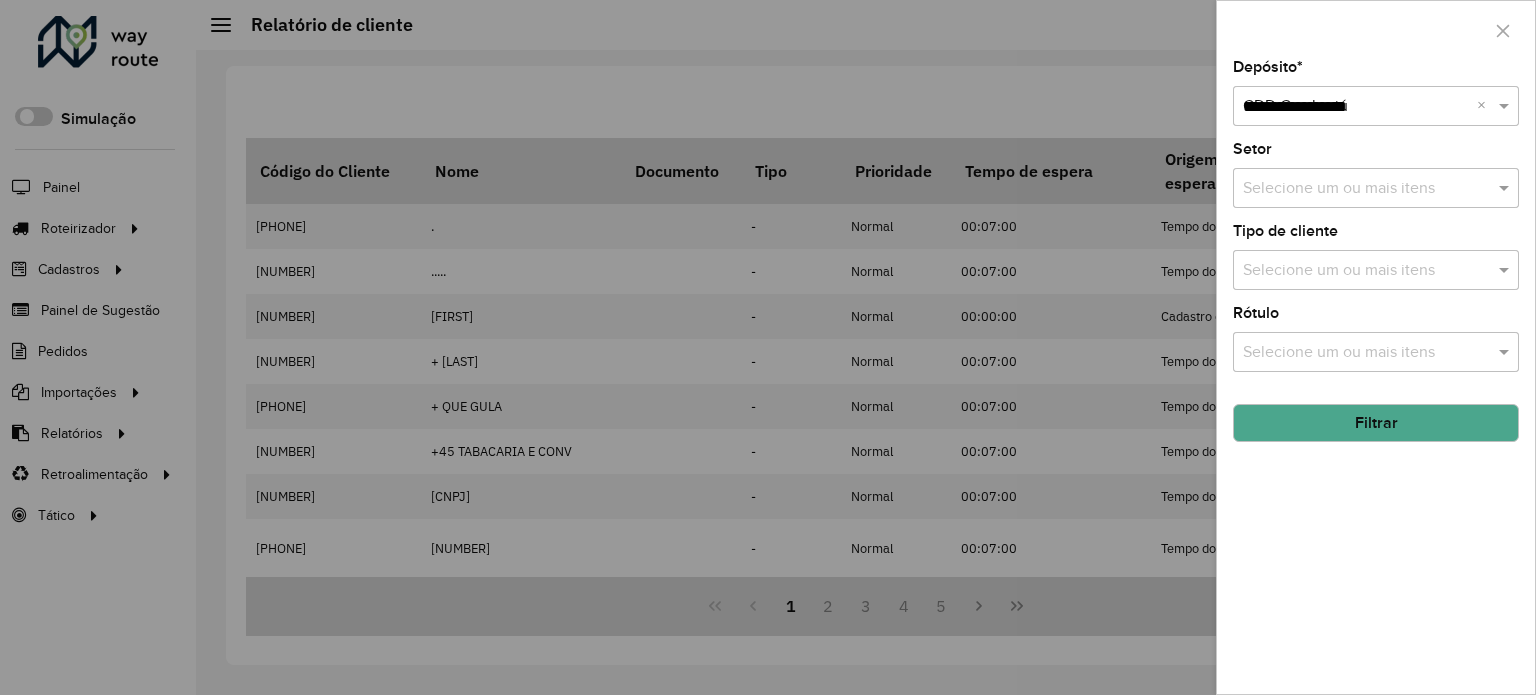 type on "**********" 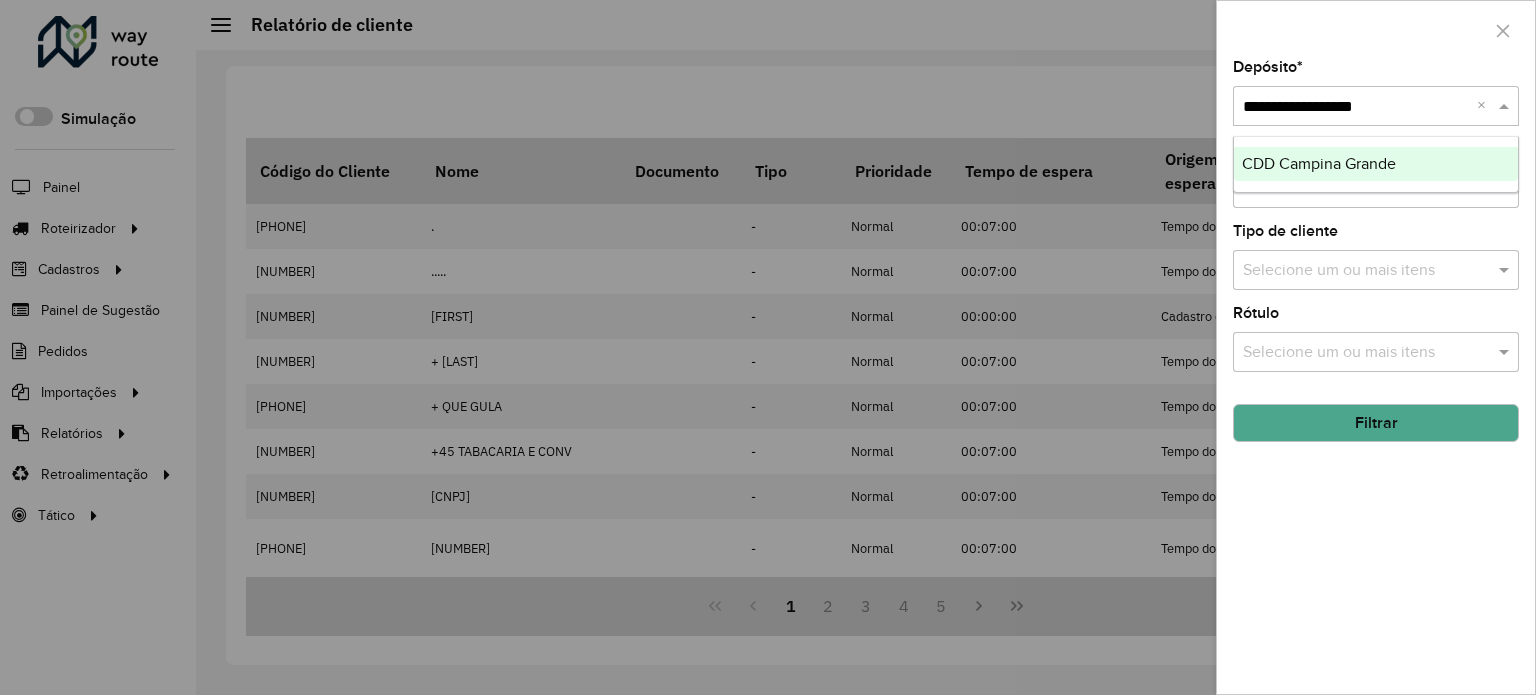 type 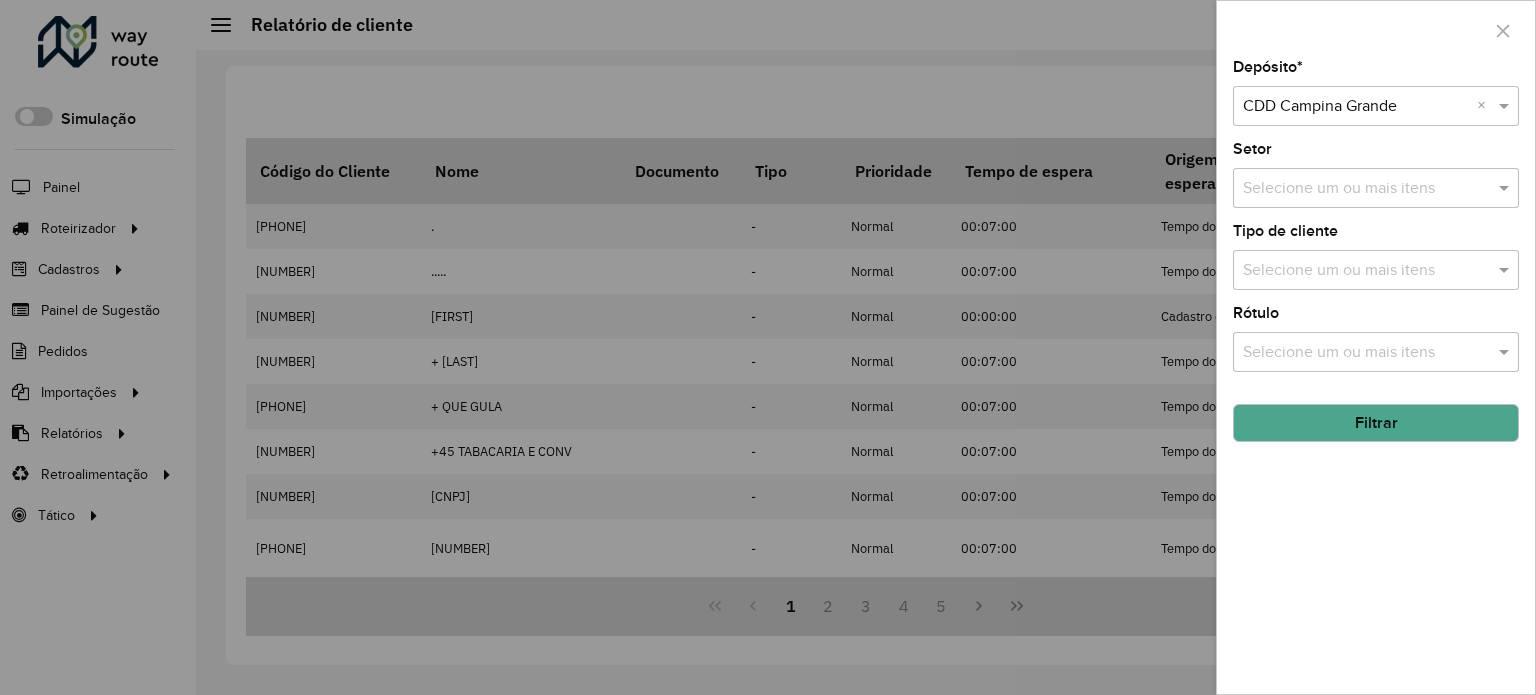click on "Filtrar" 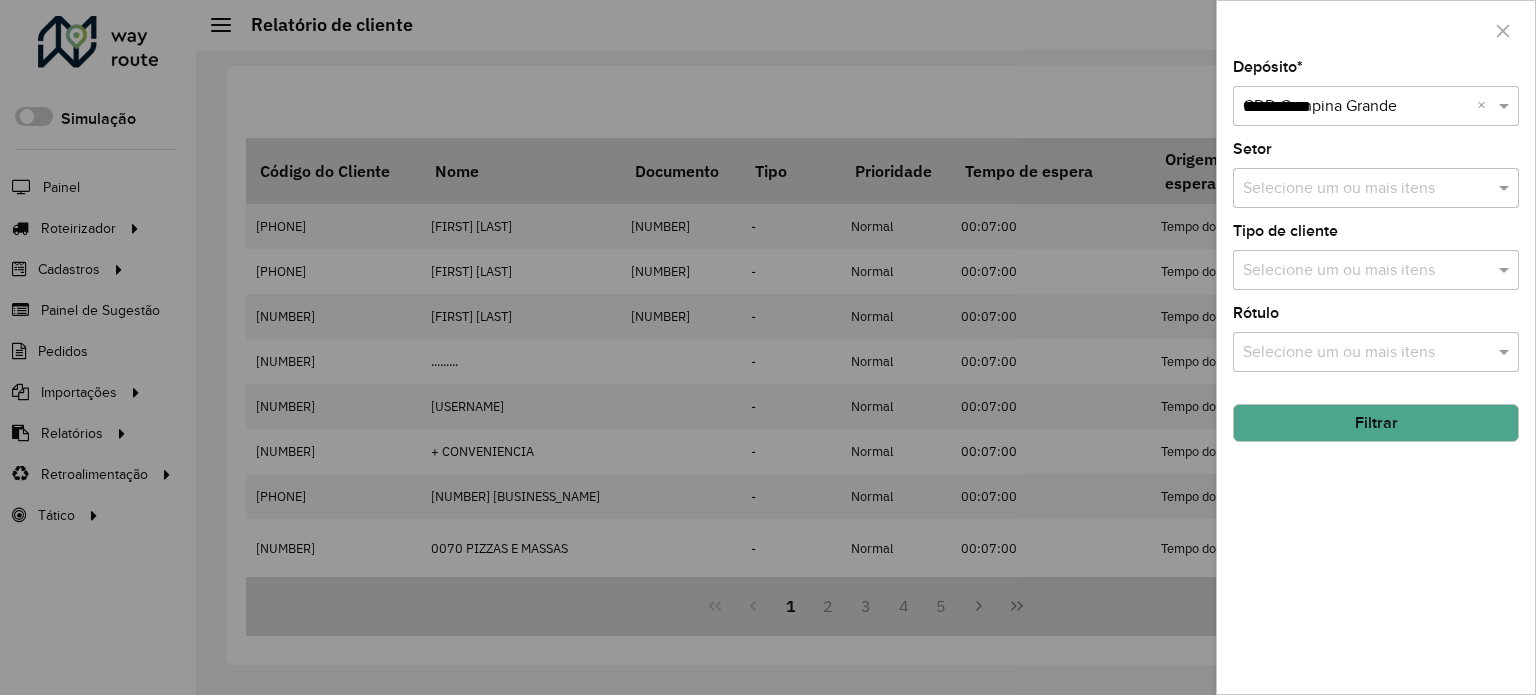 type on "**********" 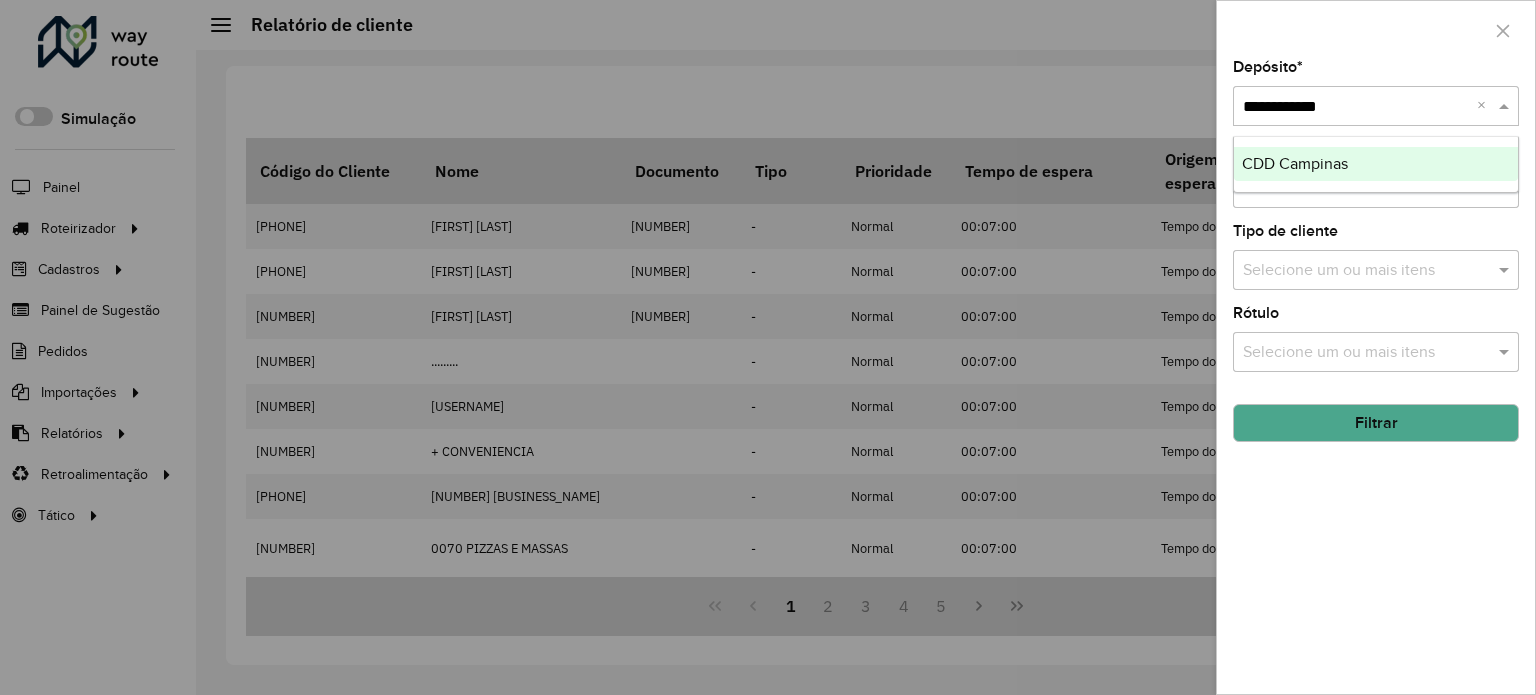 type 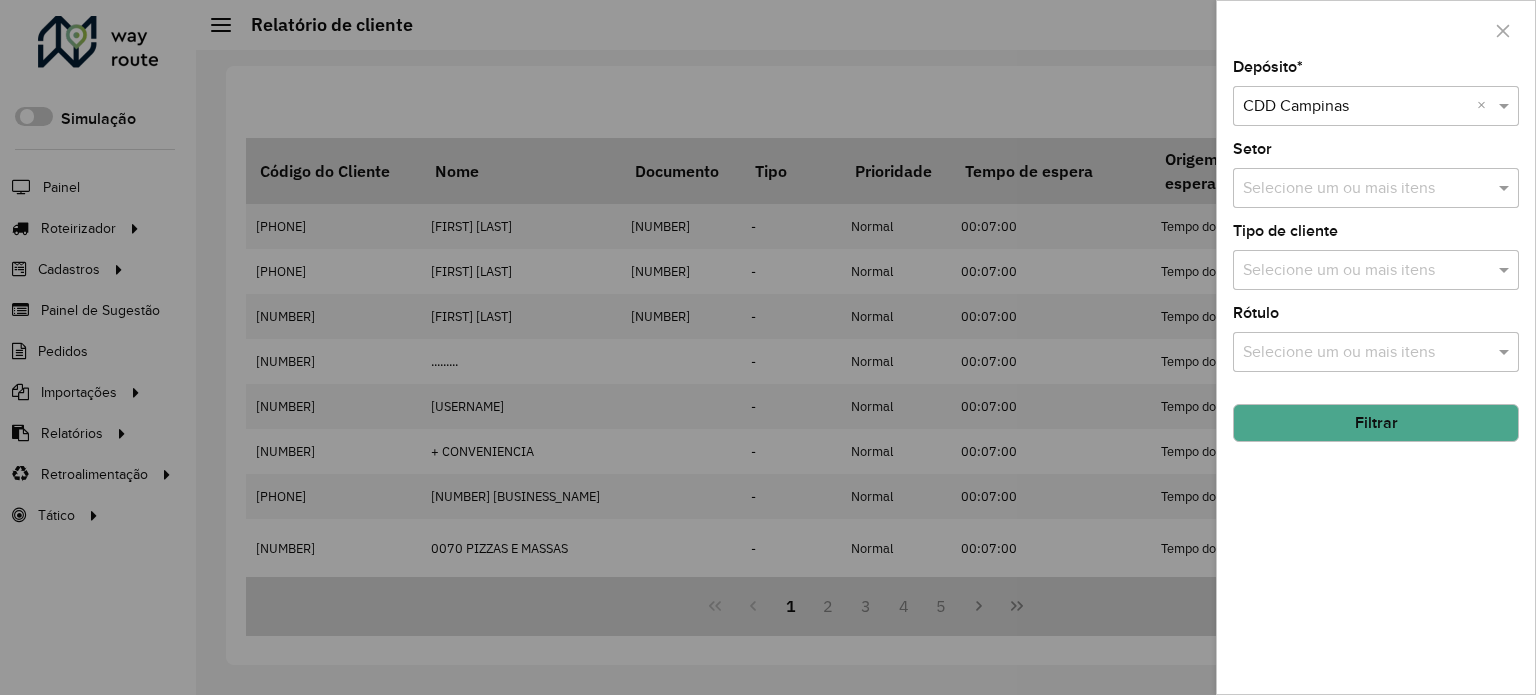 click on "Filtrar" 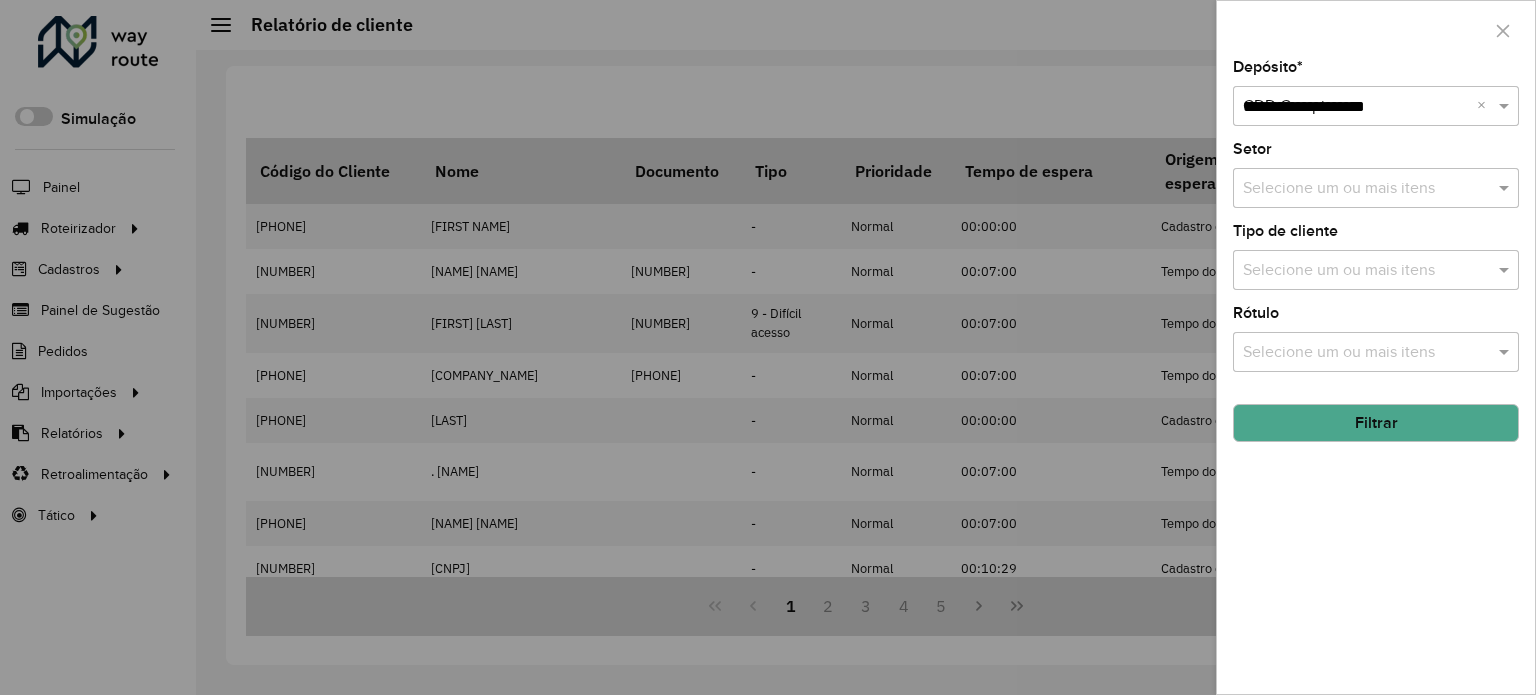 type on "**********" 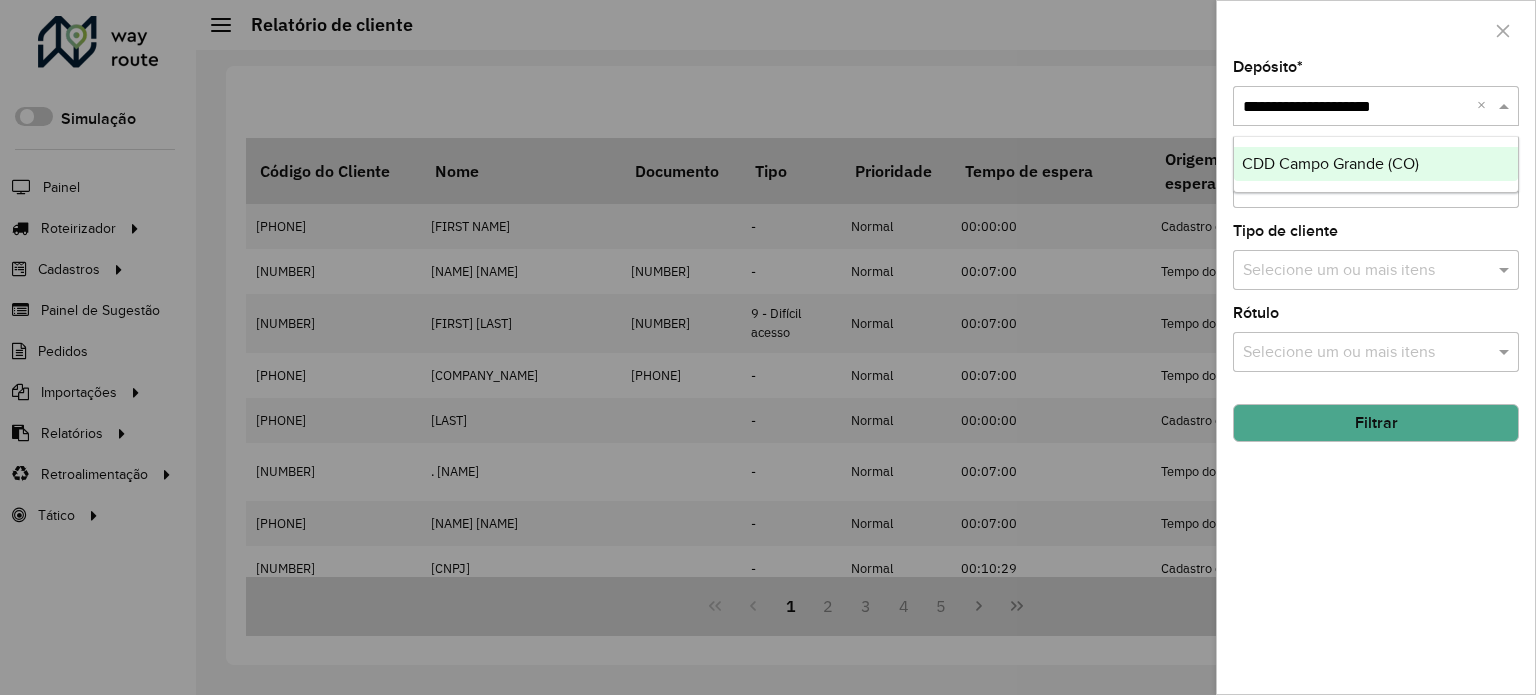 type 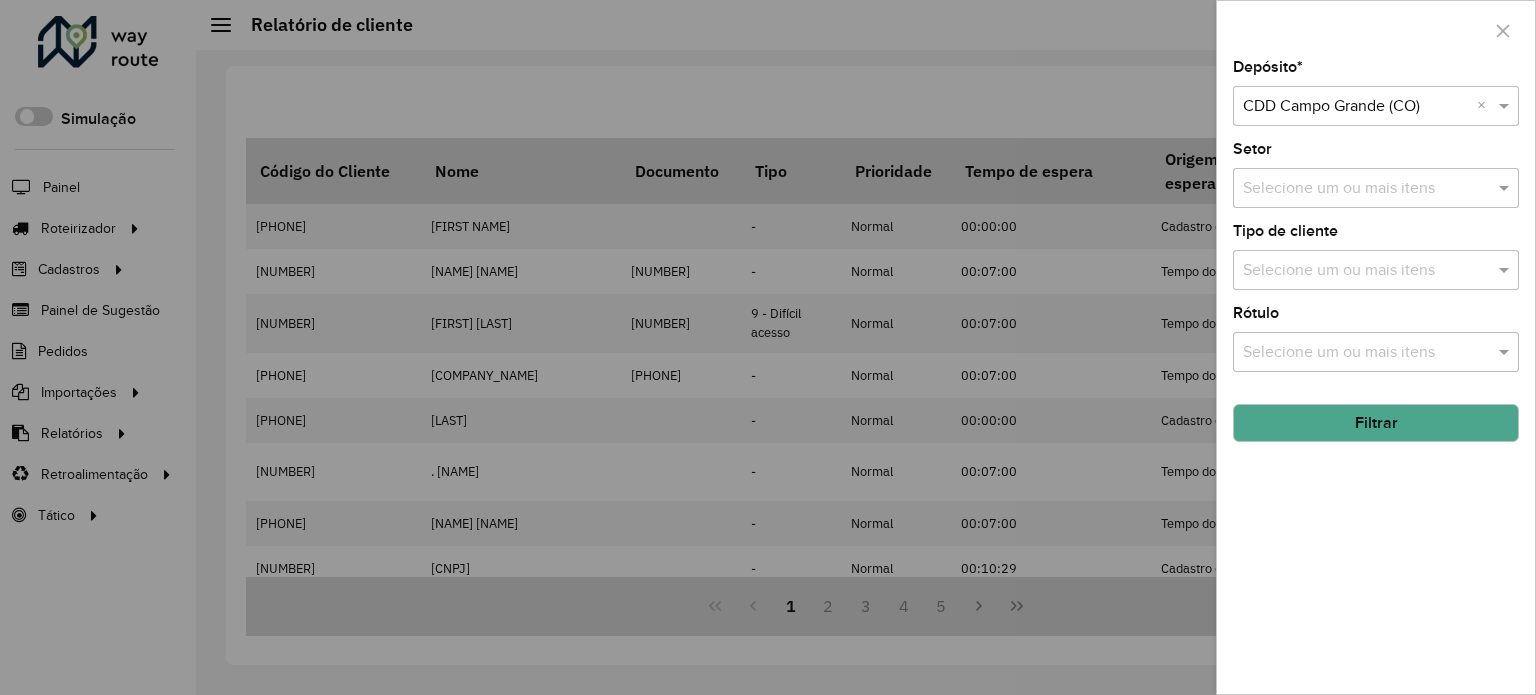click on "Filtrar" 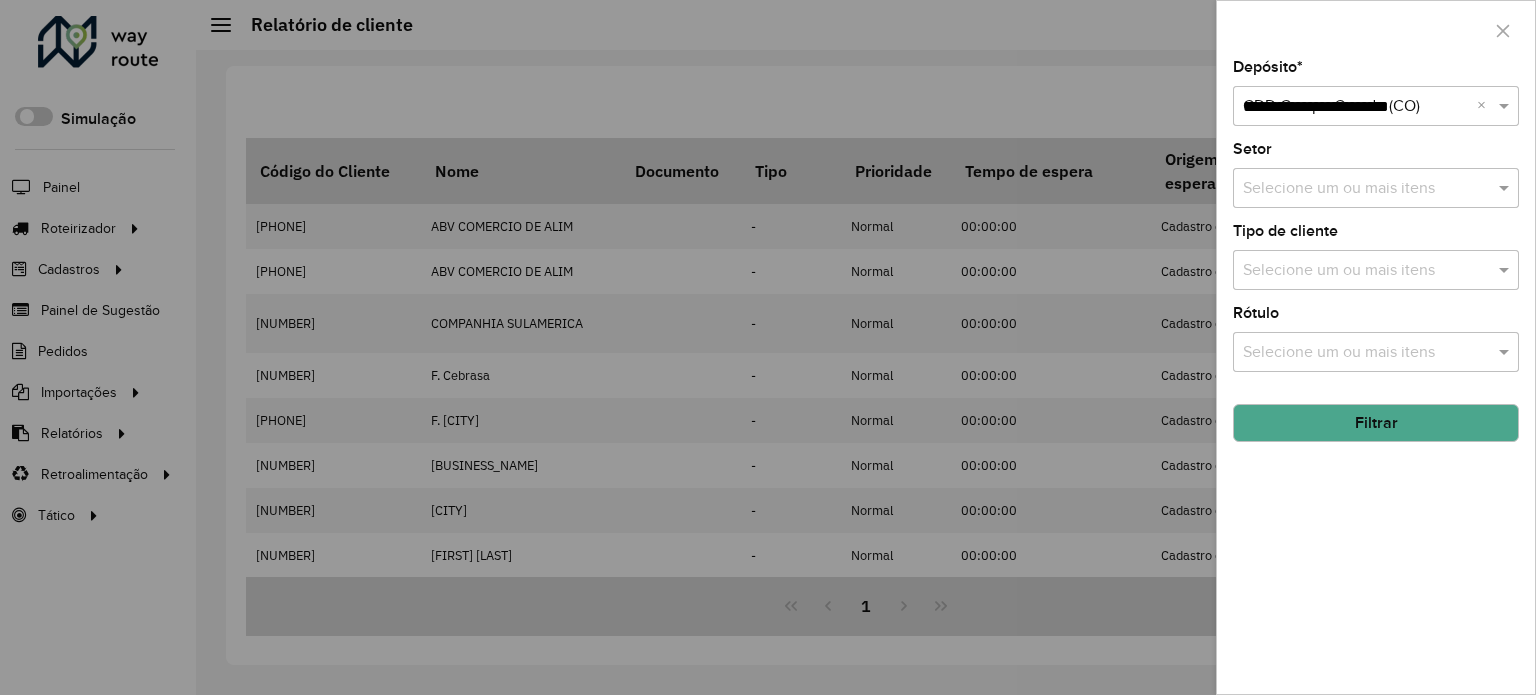 type on "**********" 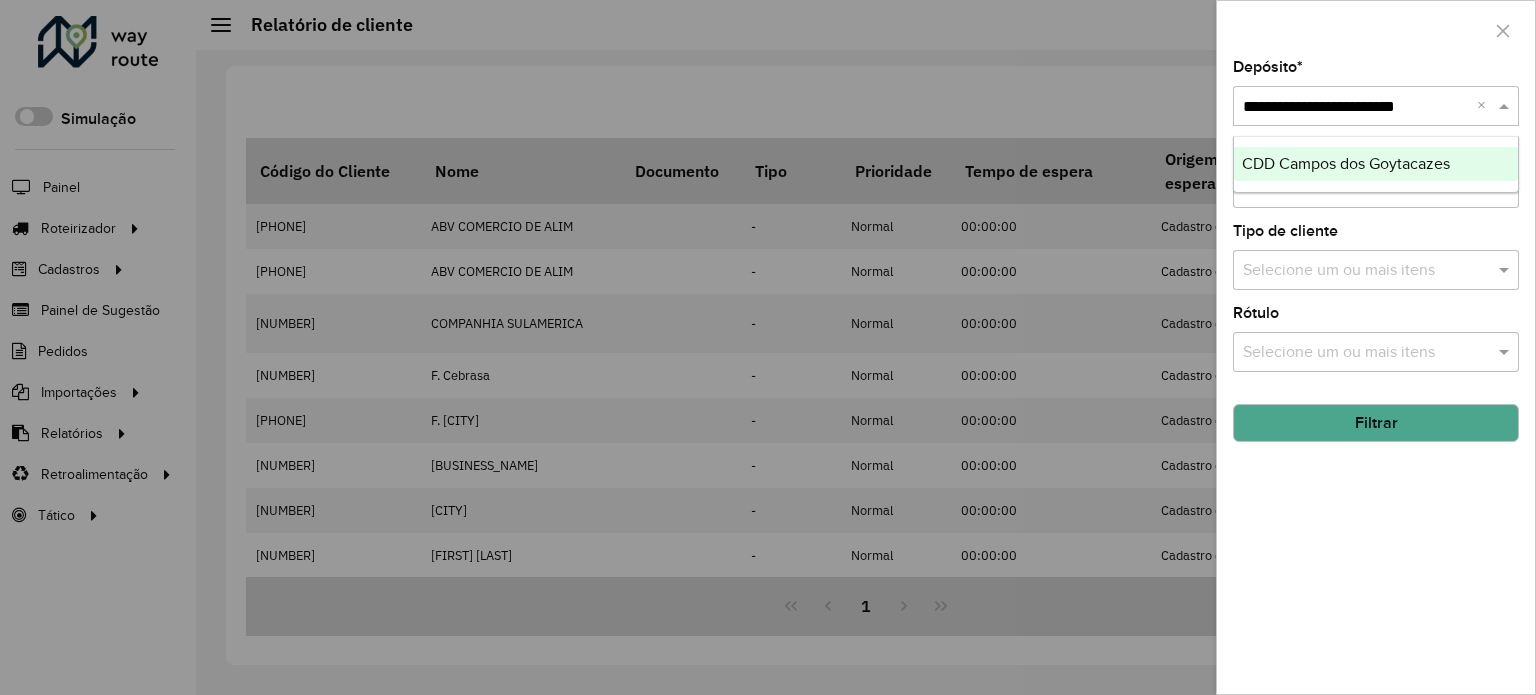 type 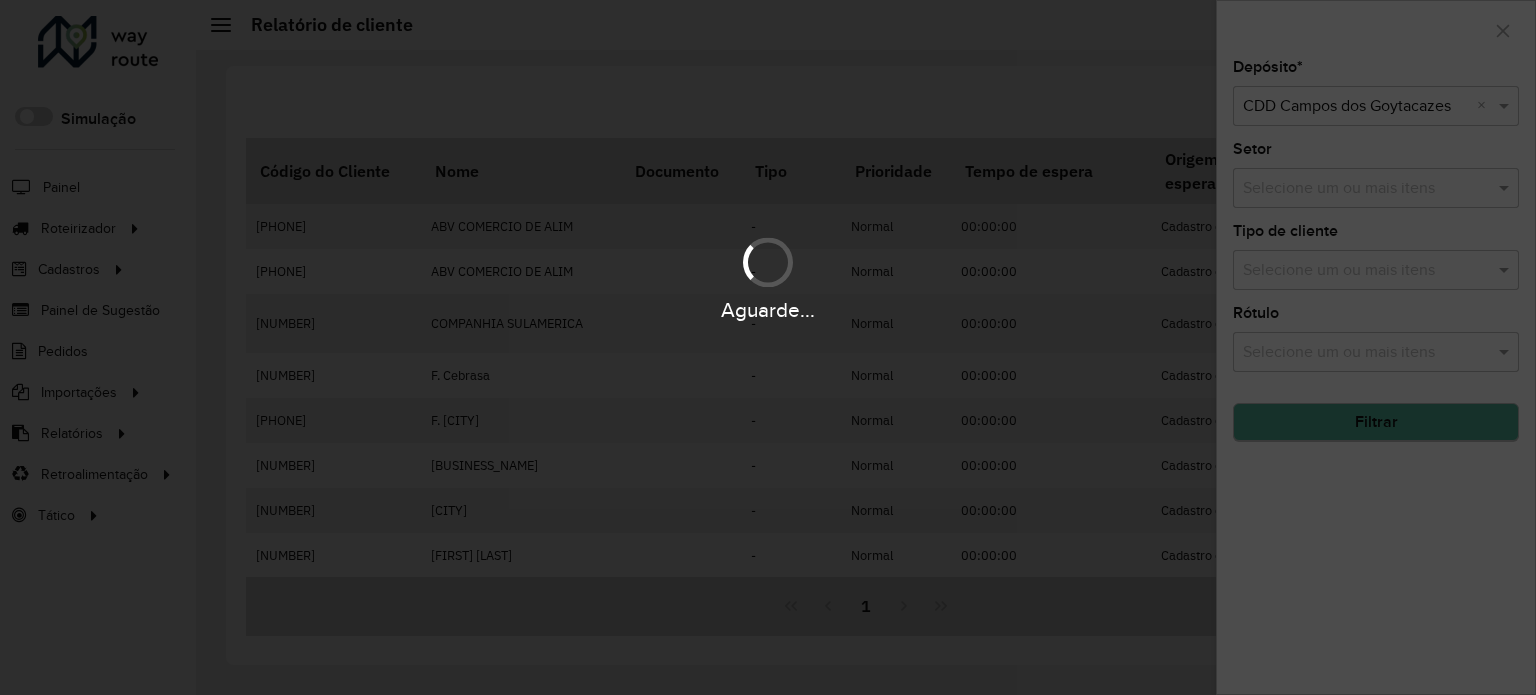click on "Filtrar" 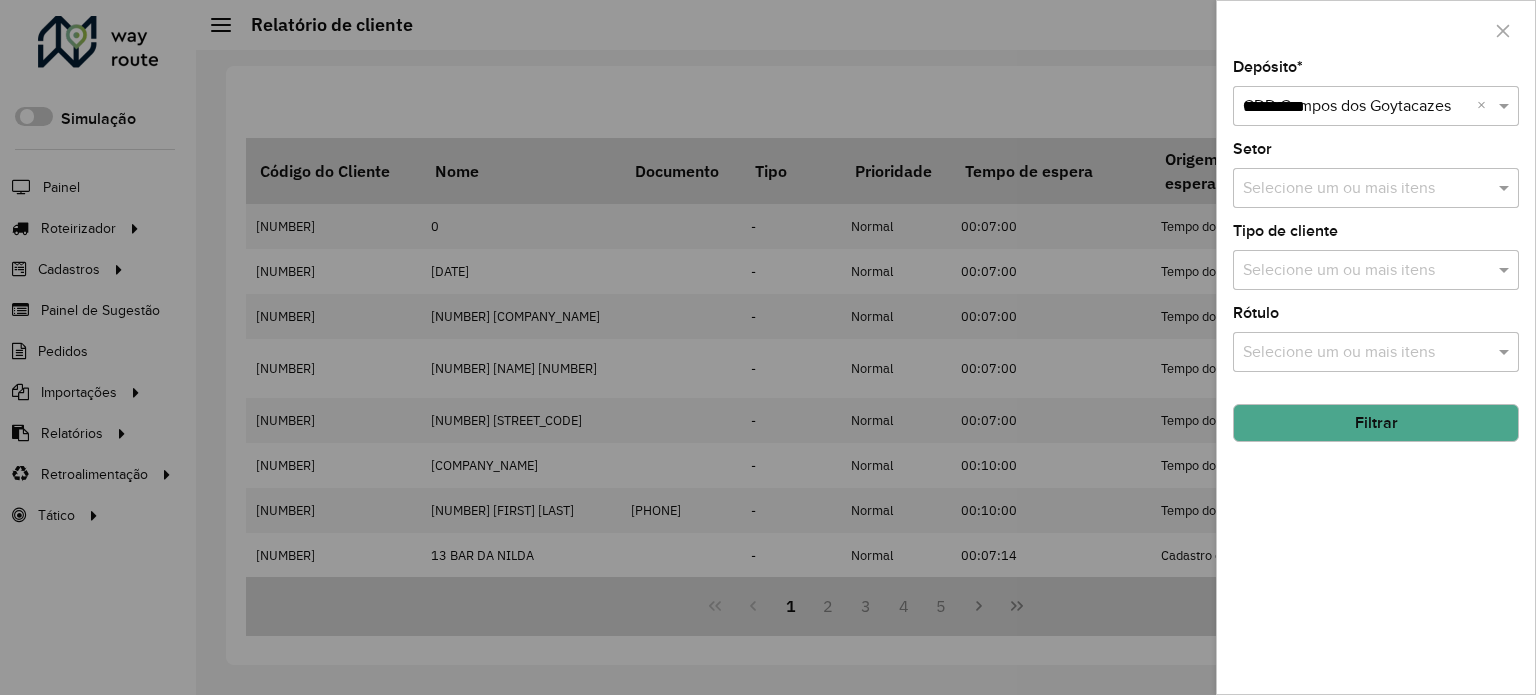 type on "**********" 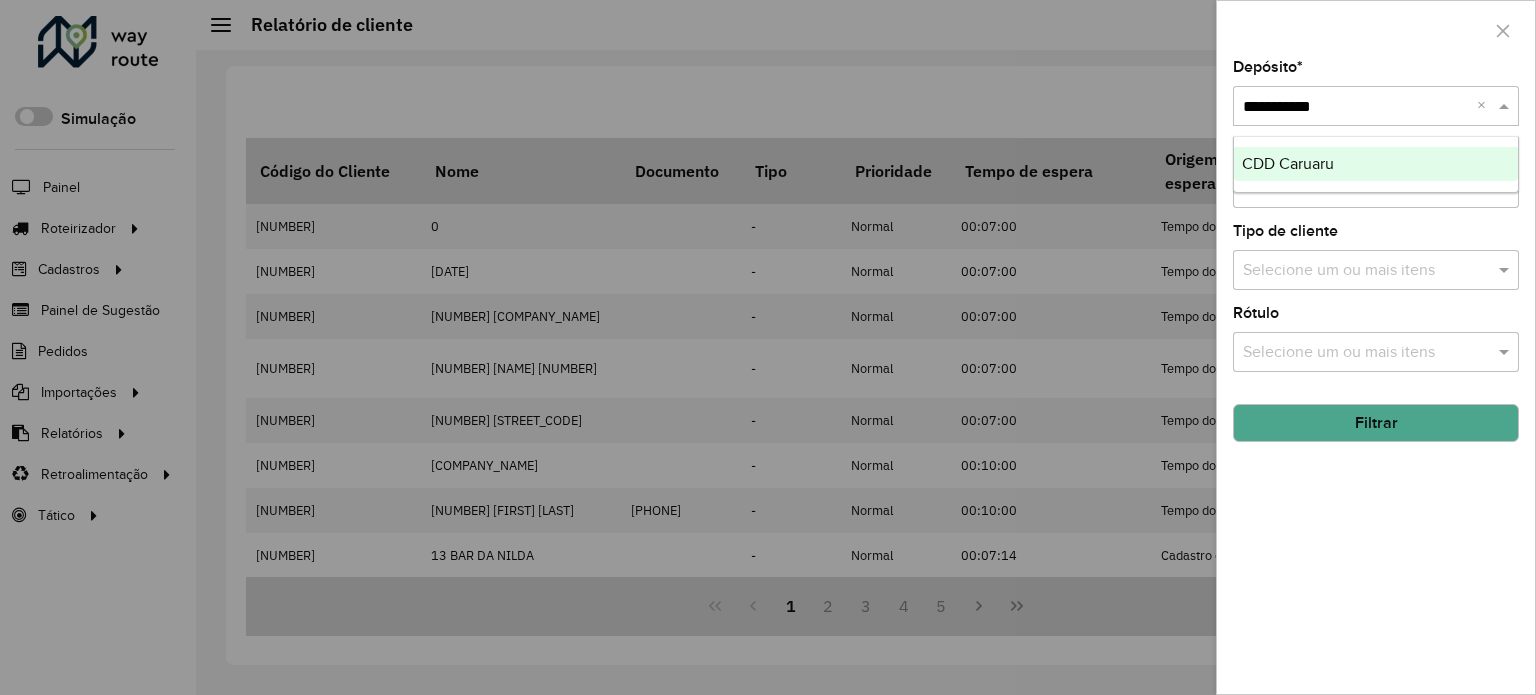 type 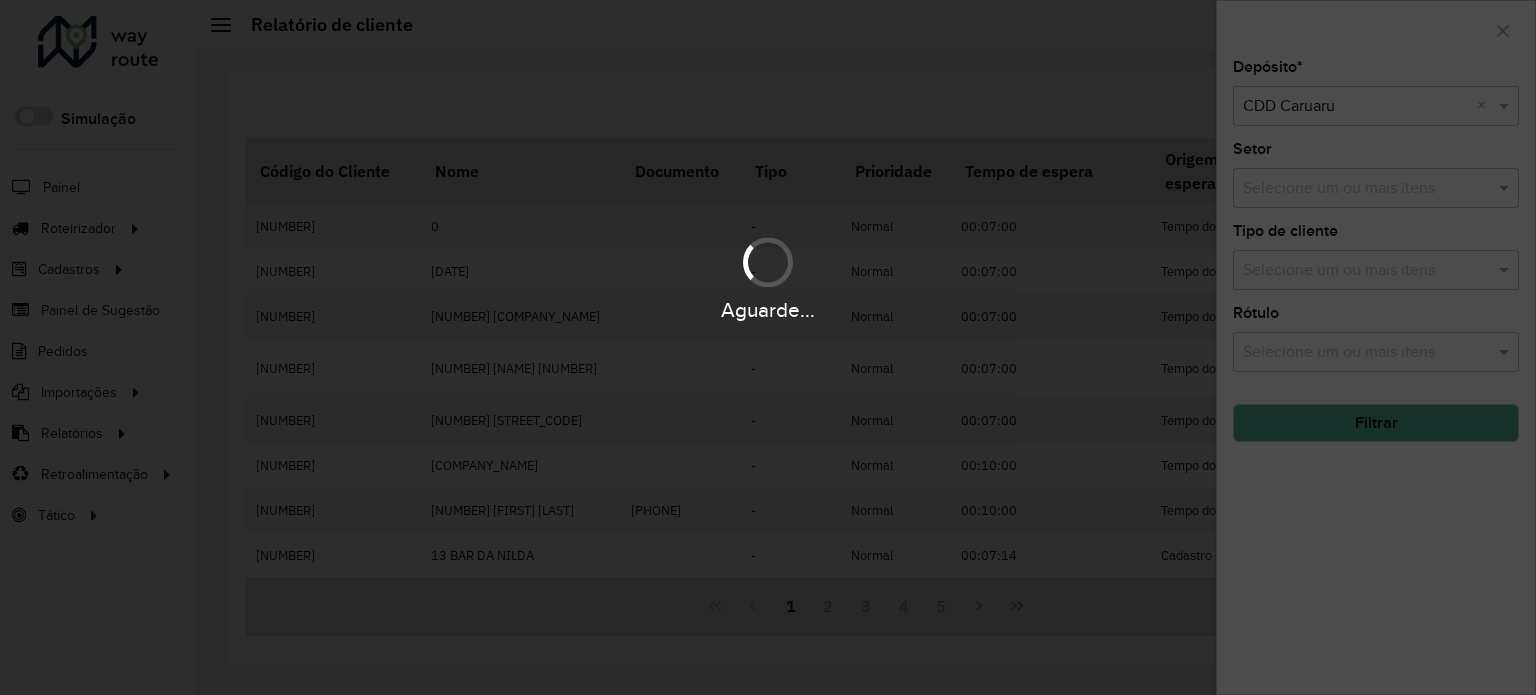 click on "Filtrar" 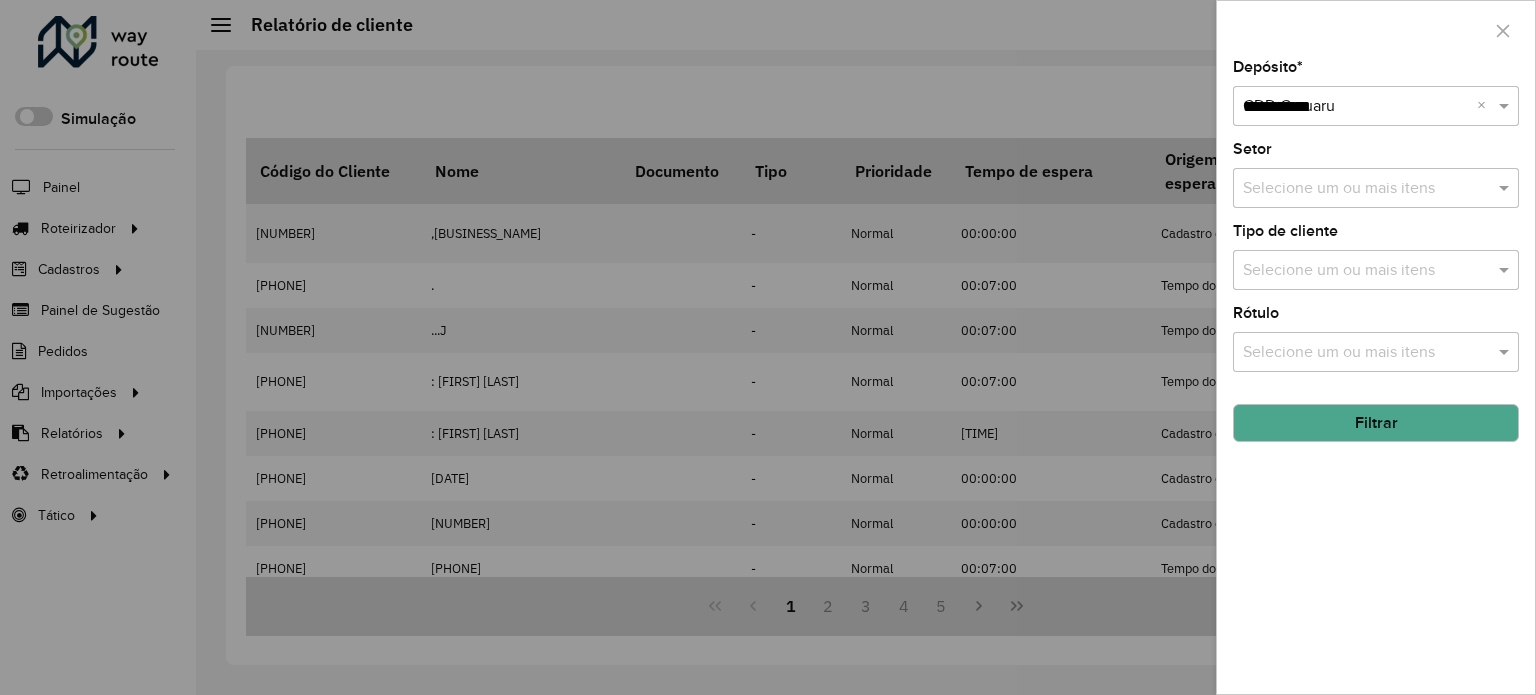 type on "**********" 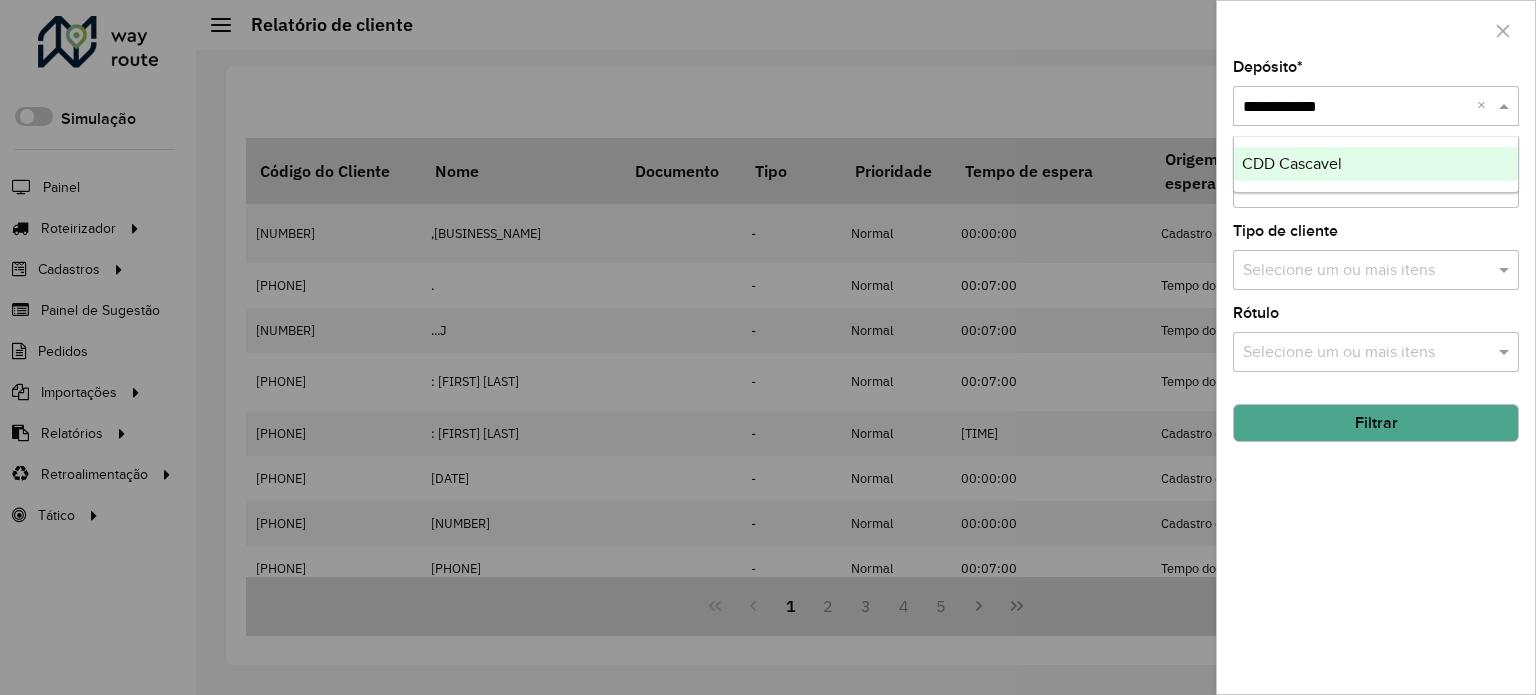 type 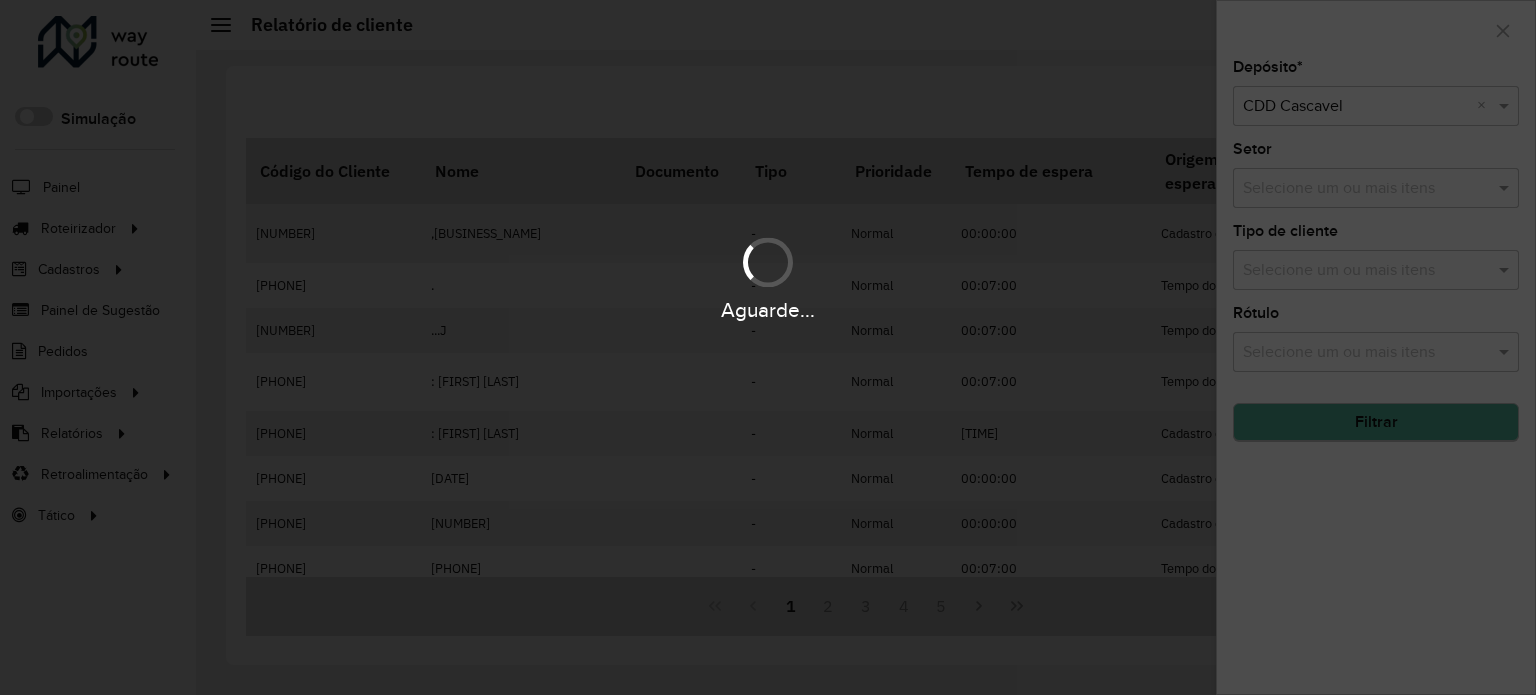 click on "Filtrar" 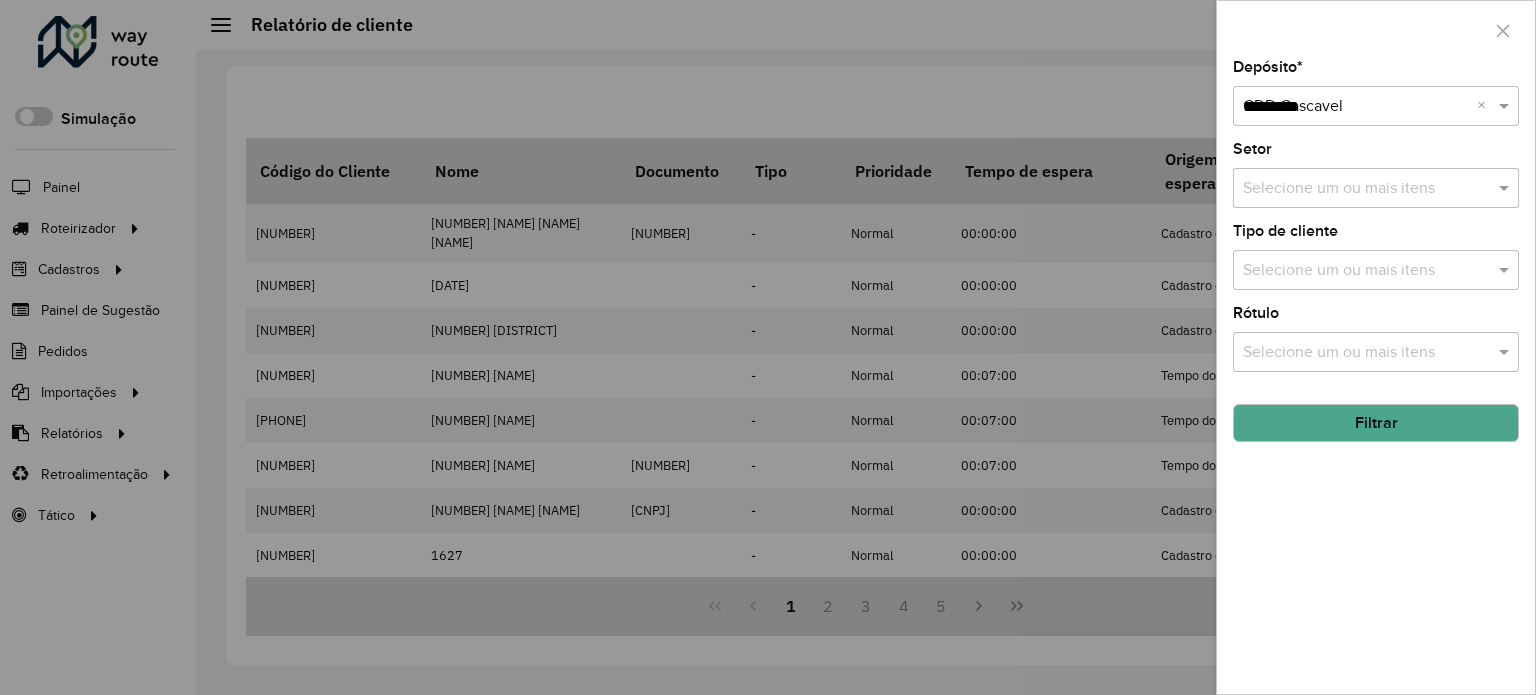 type on "**********" 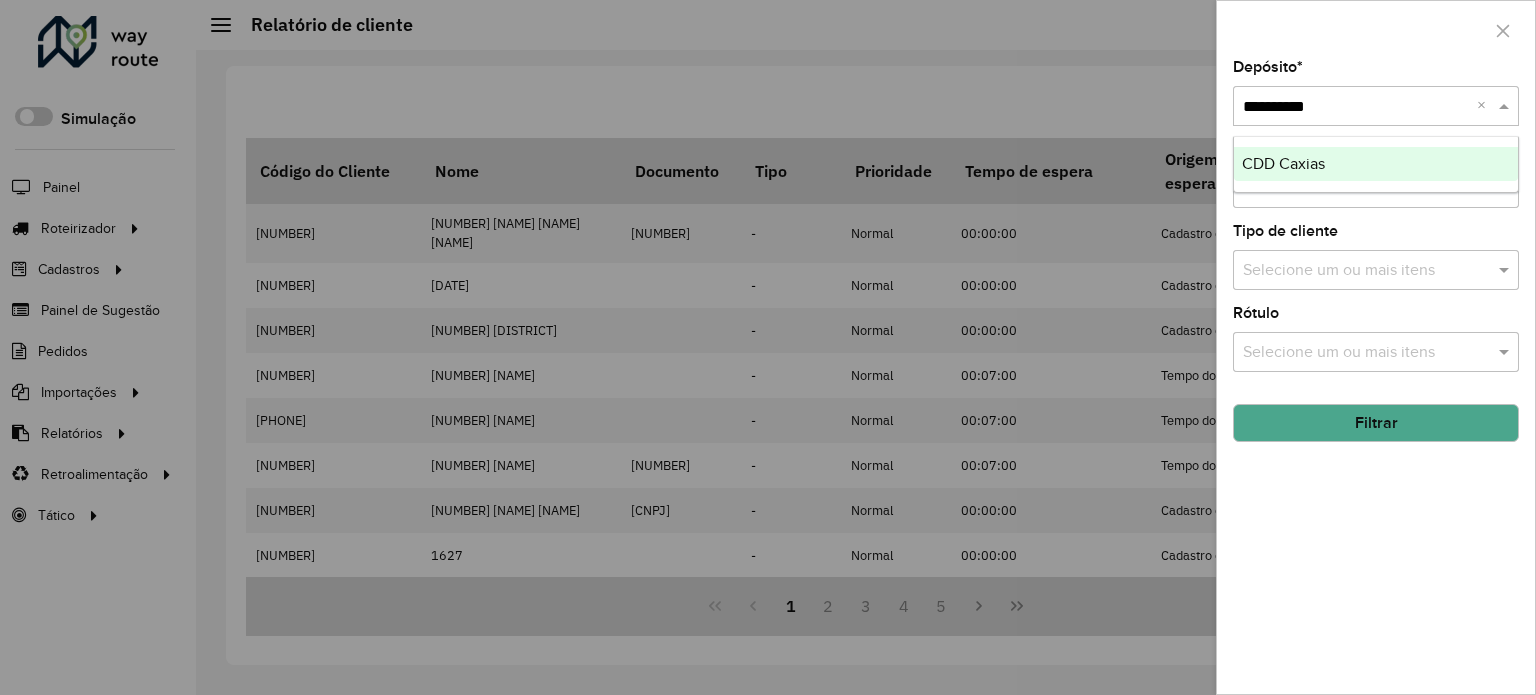 type 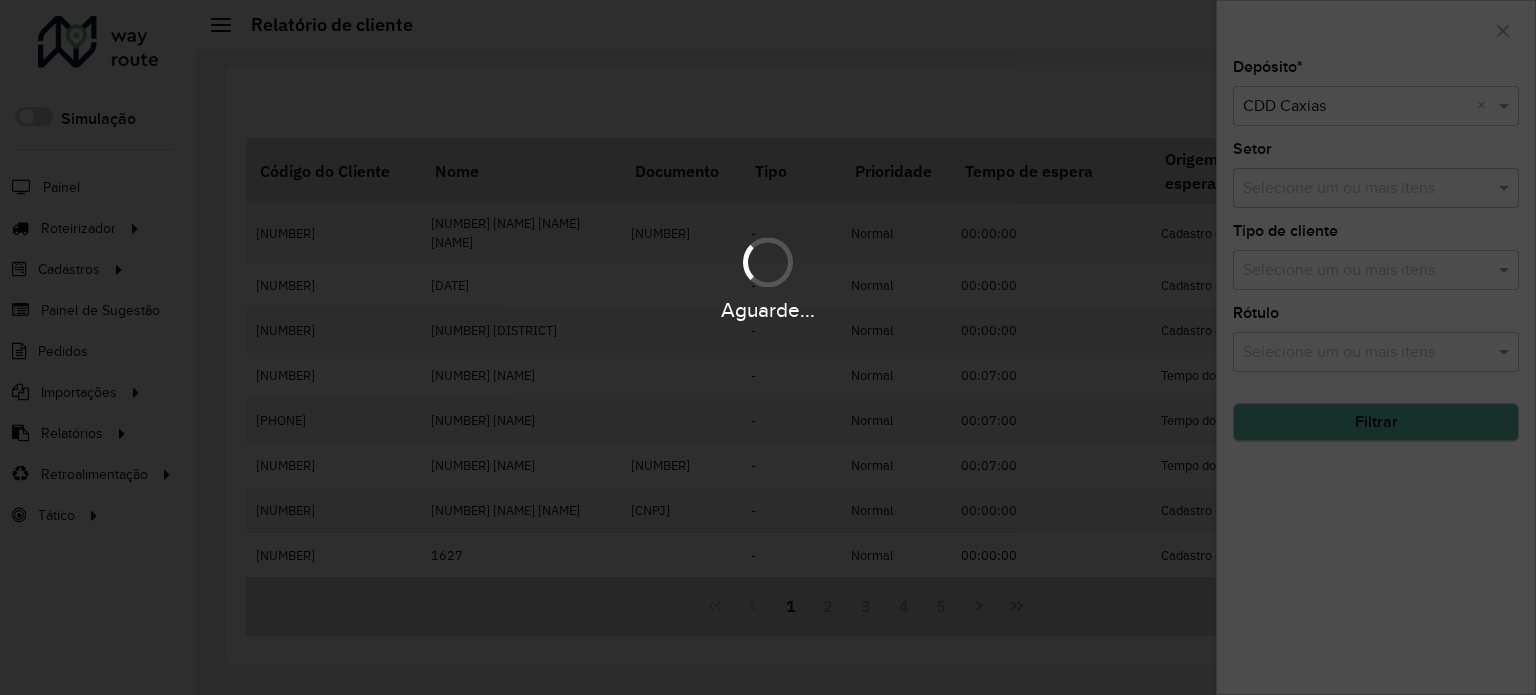 click on "Filtrar" 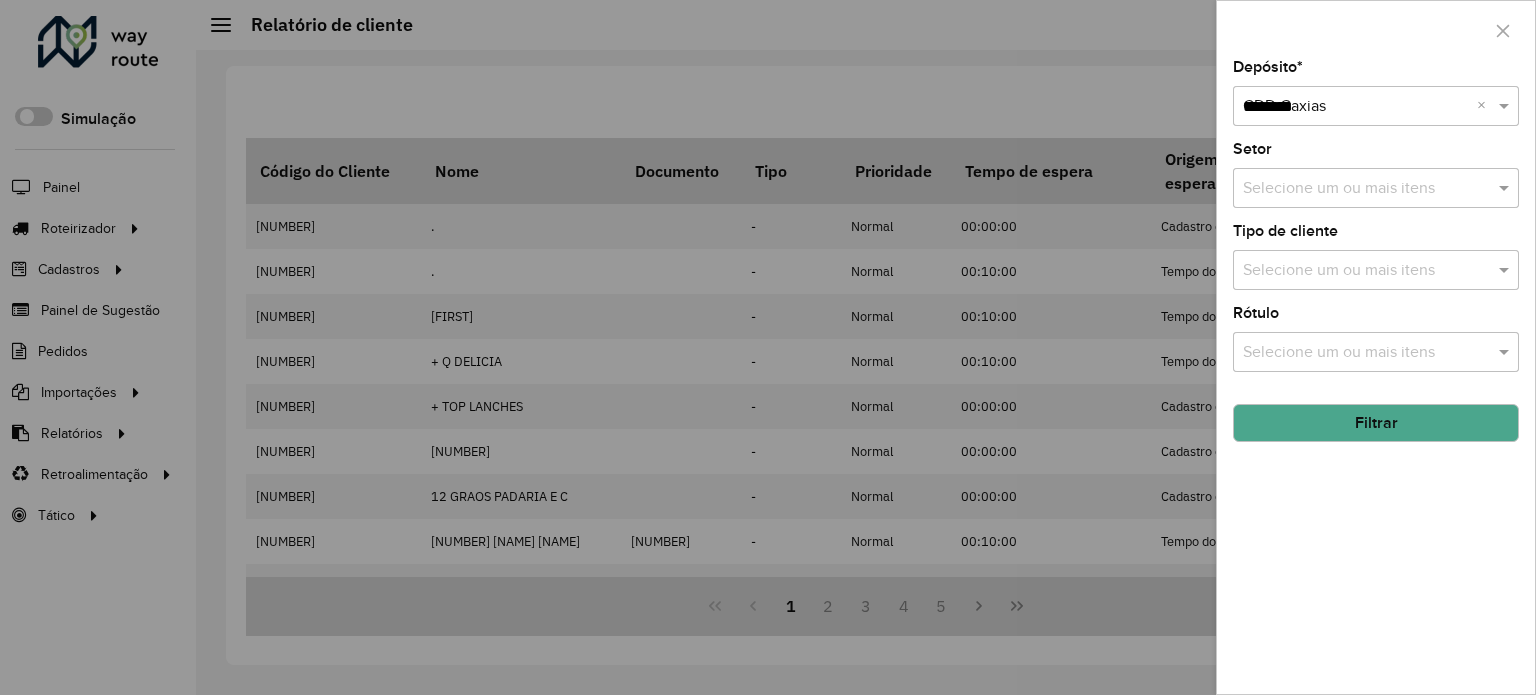 type on "*********" 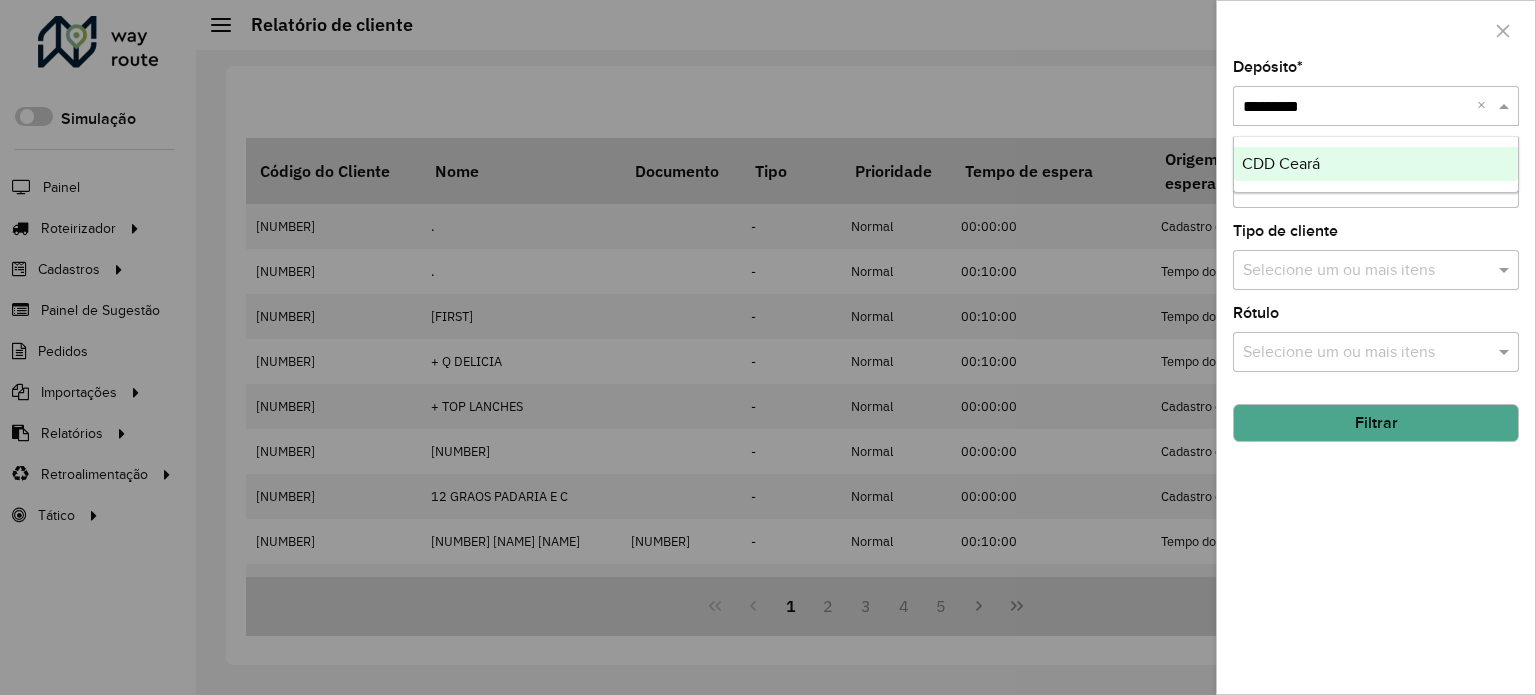 type 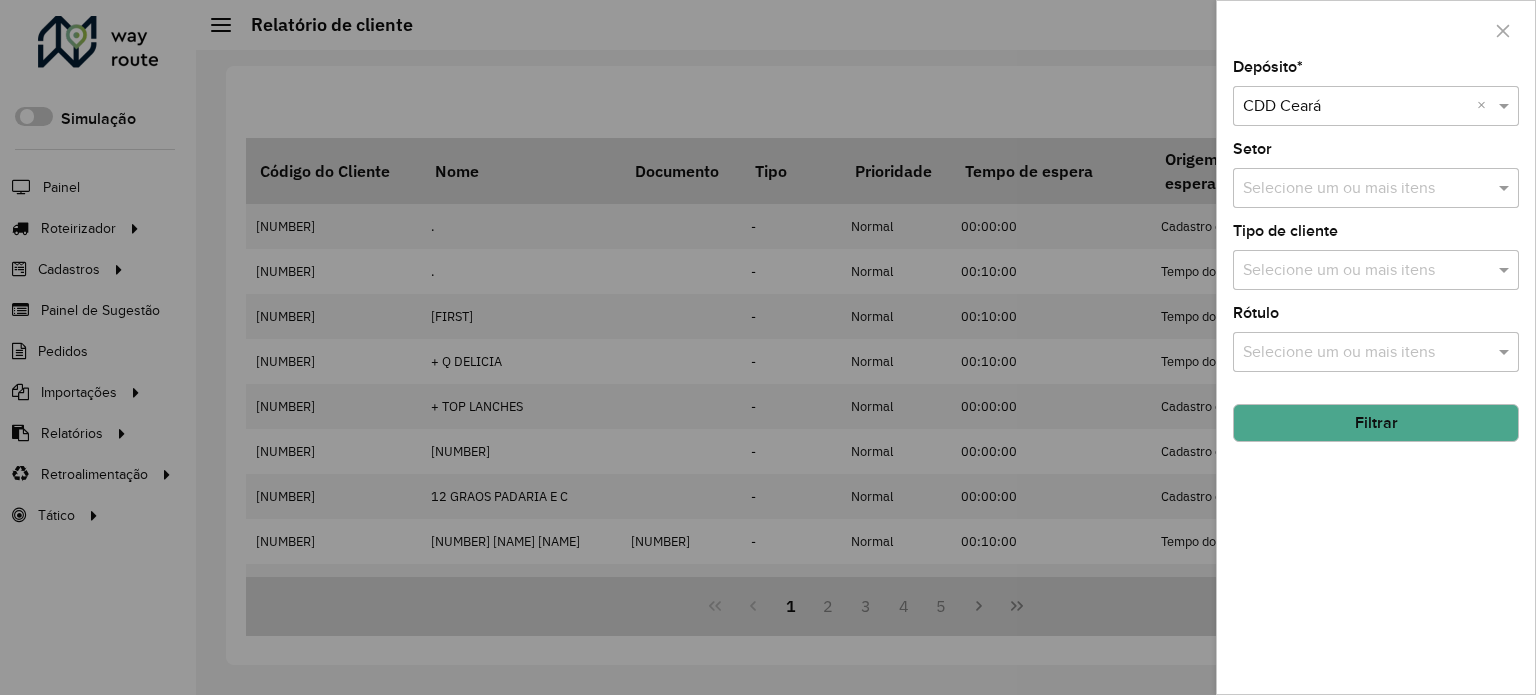 click on "Filtrar" 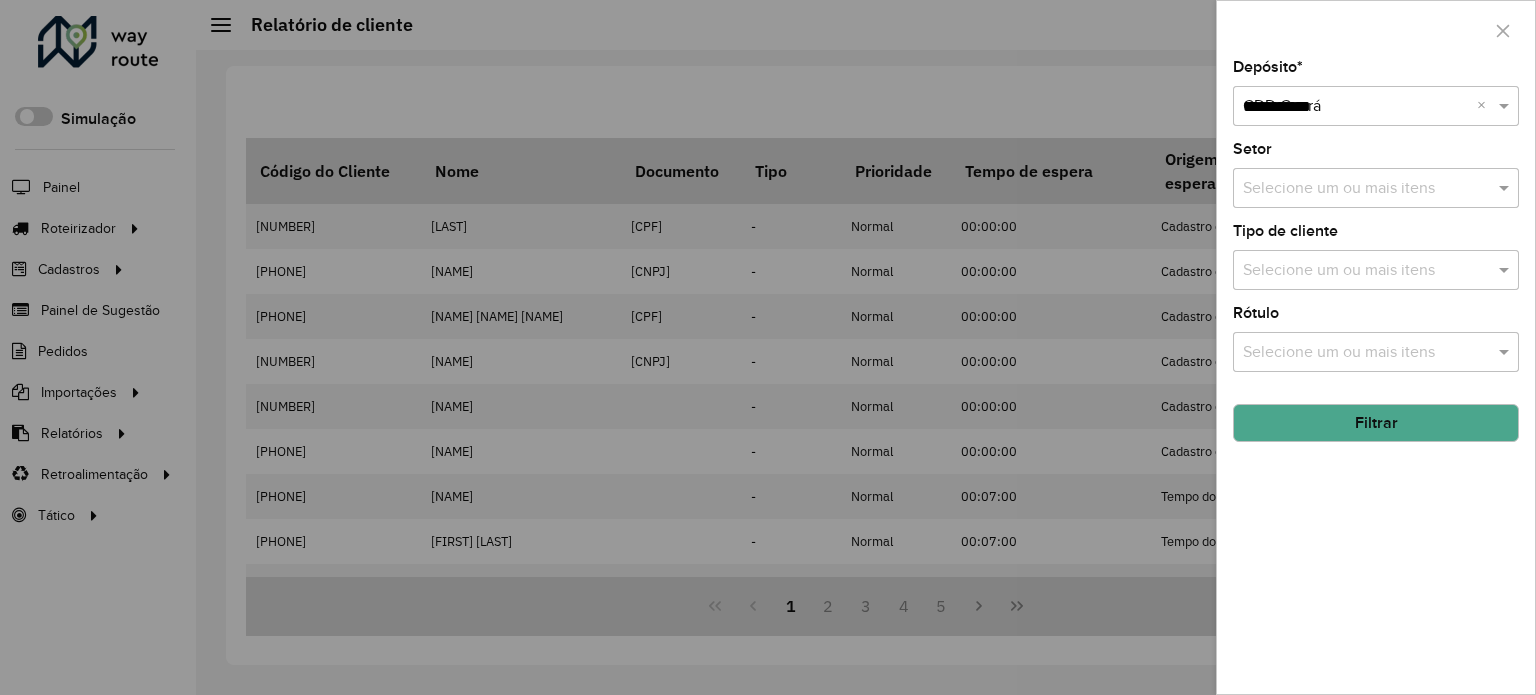 type on "**********" 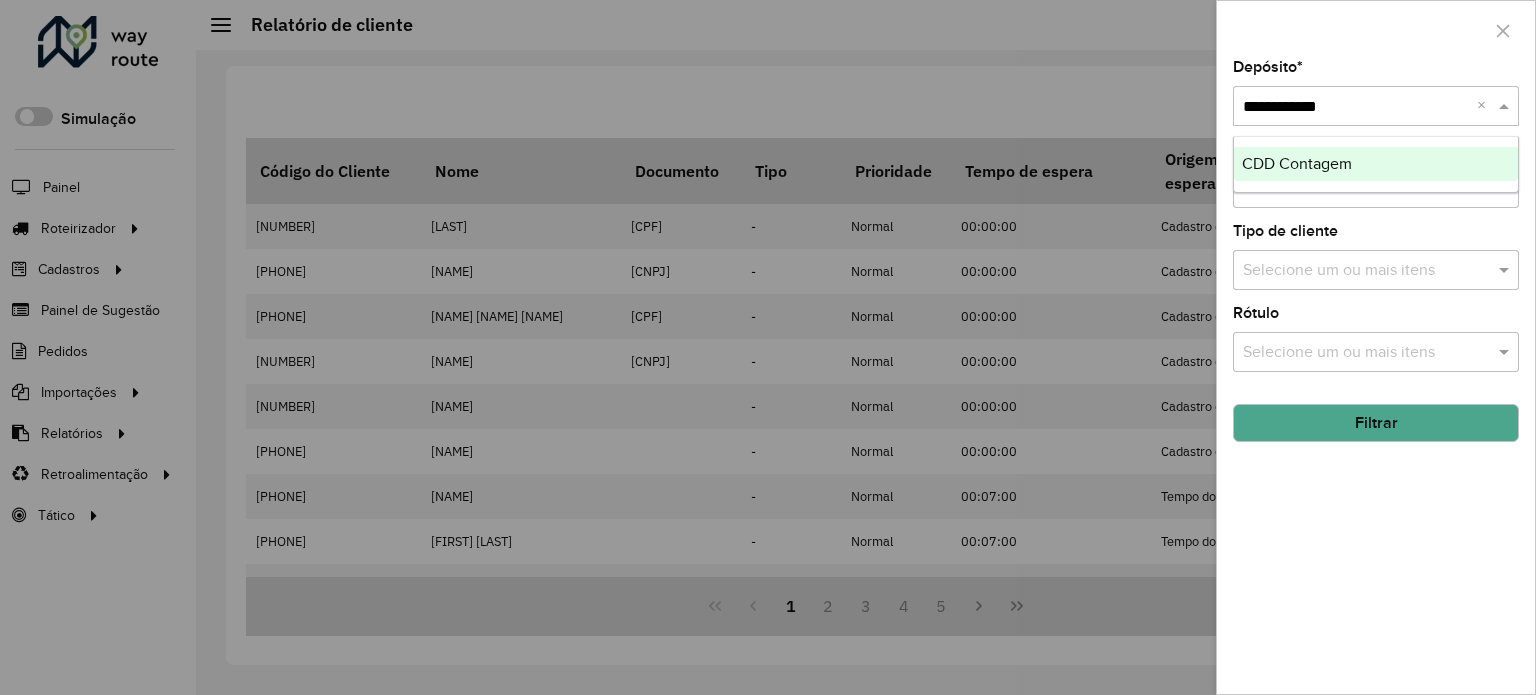 type 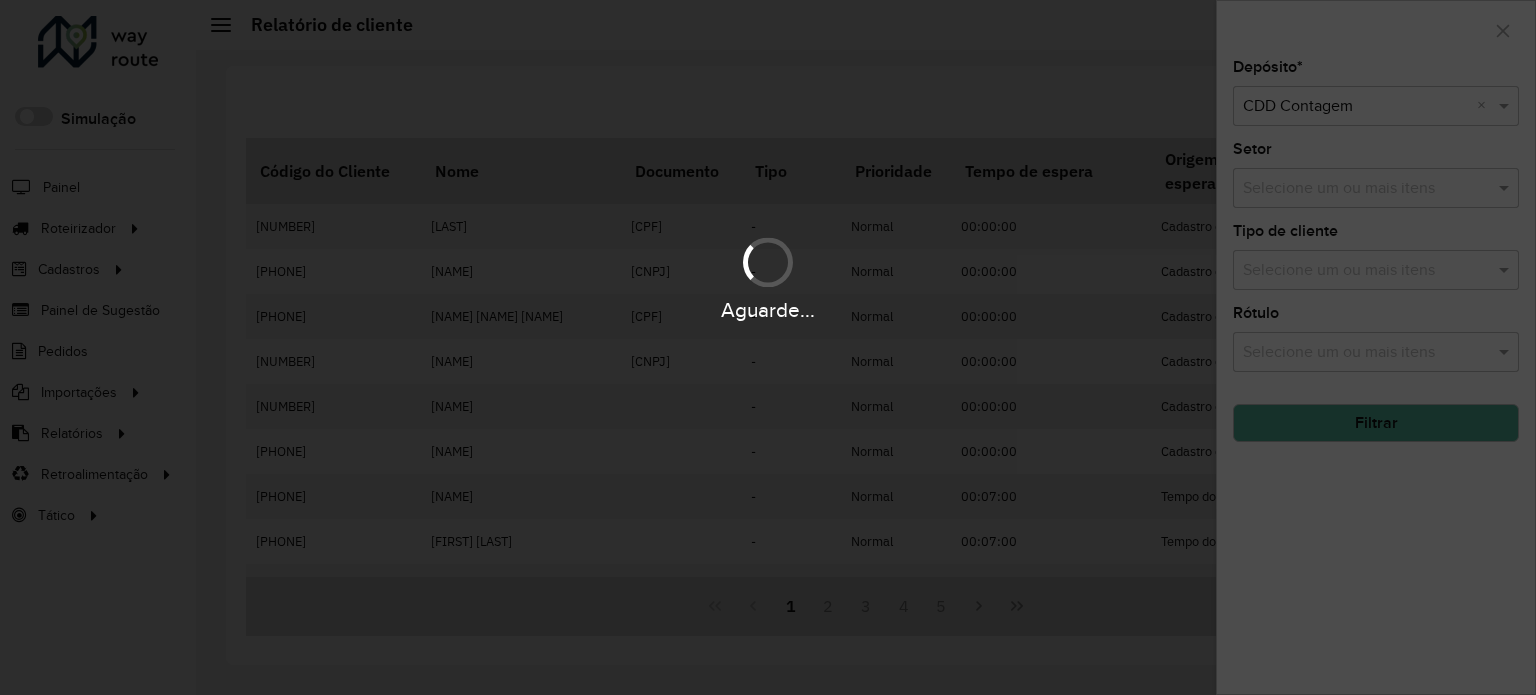 click on "Filtrar" 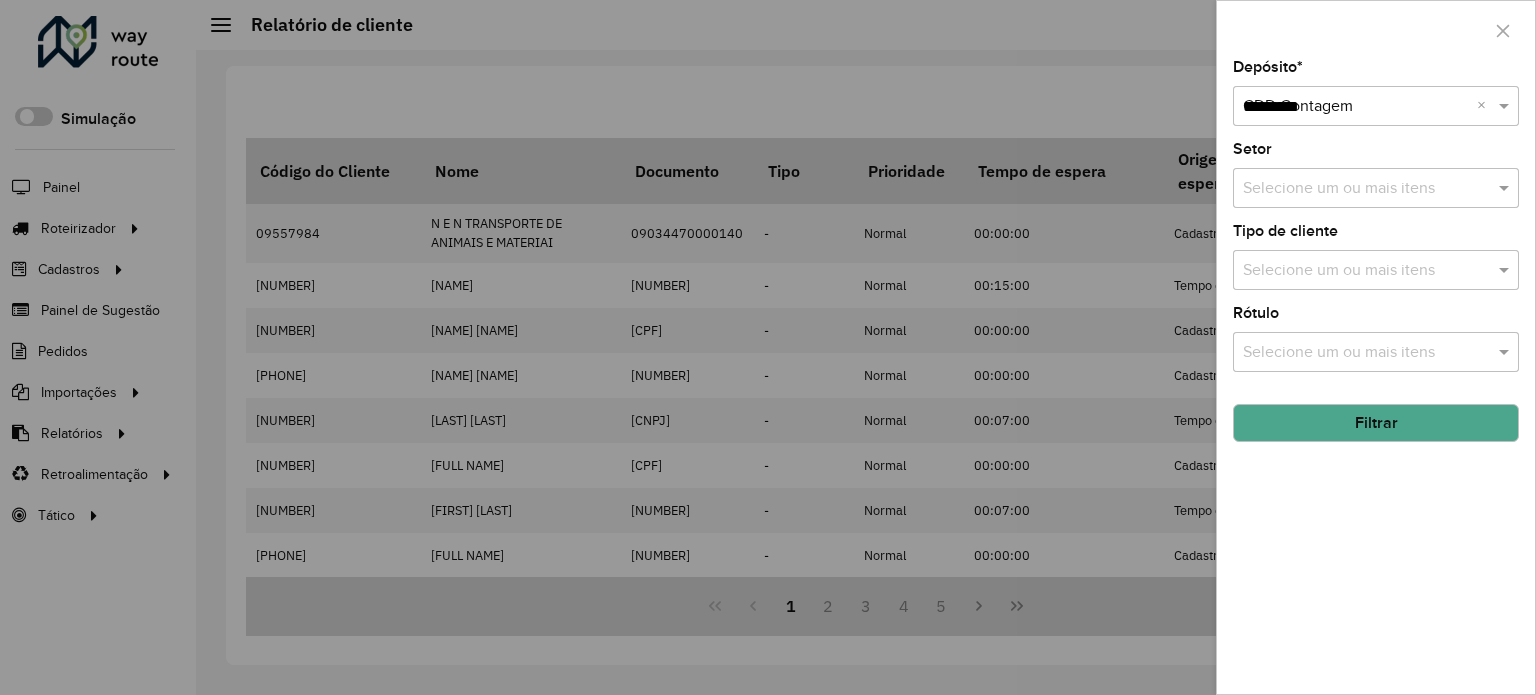 type on "**********" 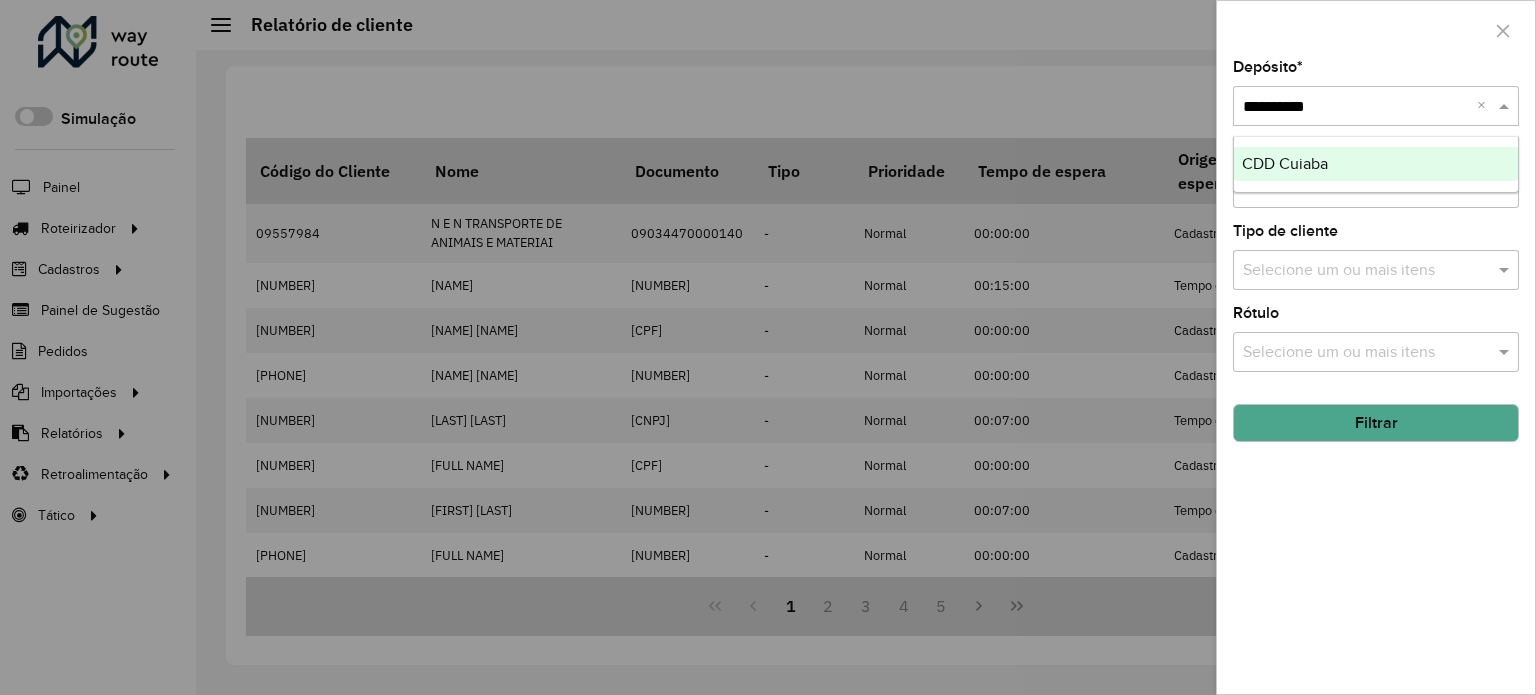 type 